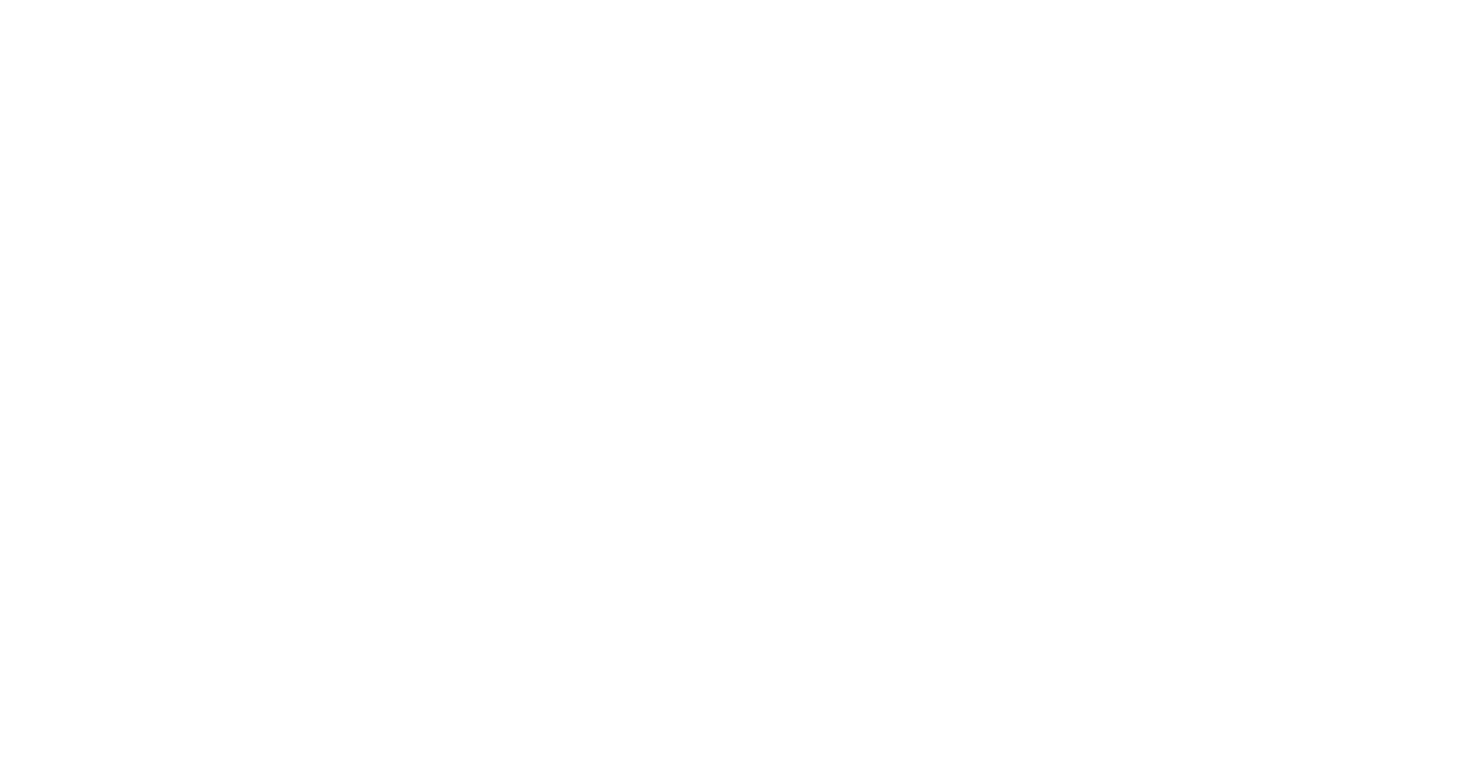 scroll, scrollTop: 0, scrollLeft: 0, axis: both 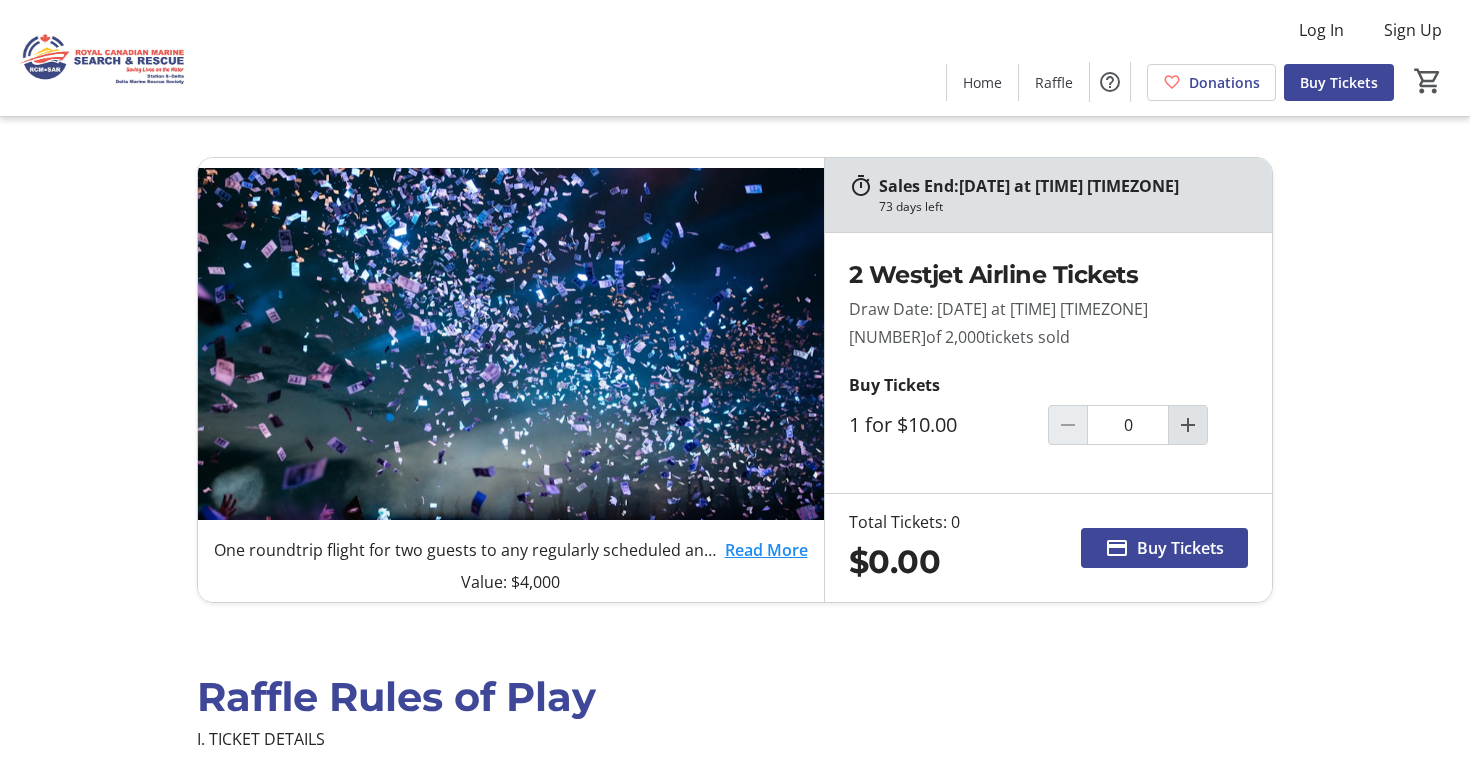 click at bounding box center [1188, 425] 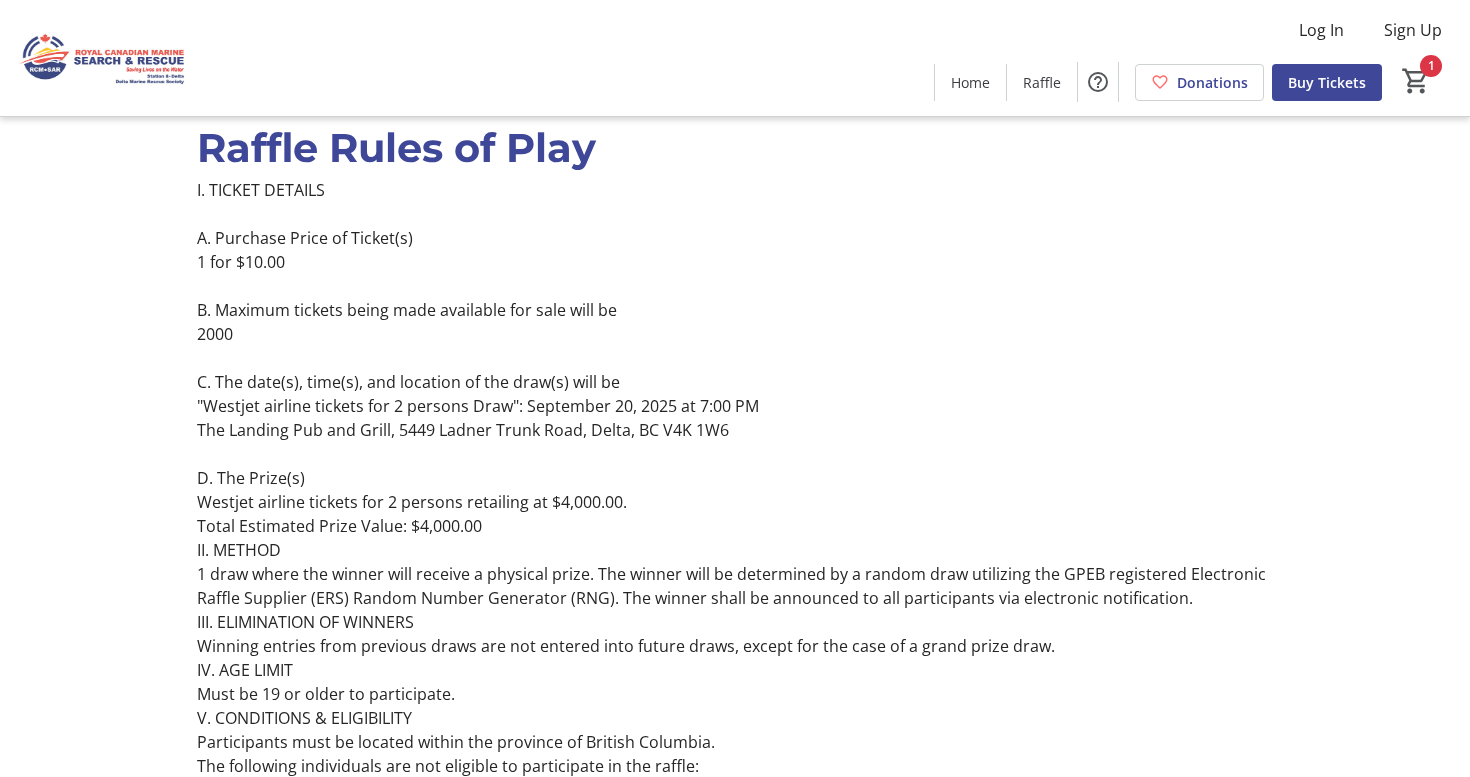 scroll, scrollTop: 550, scrollLeft: 0, axis: vertical 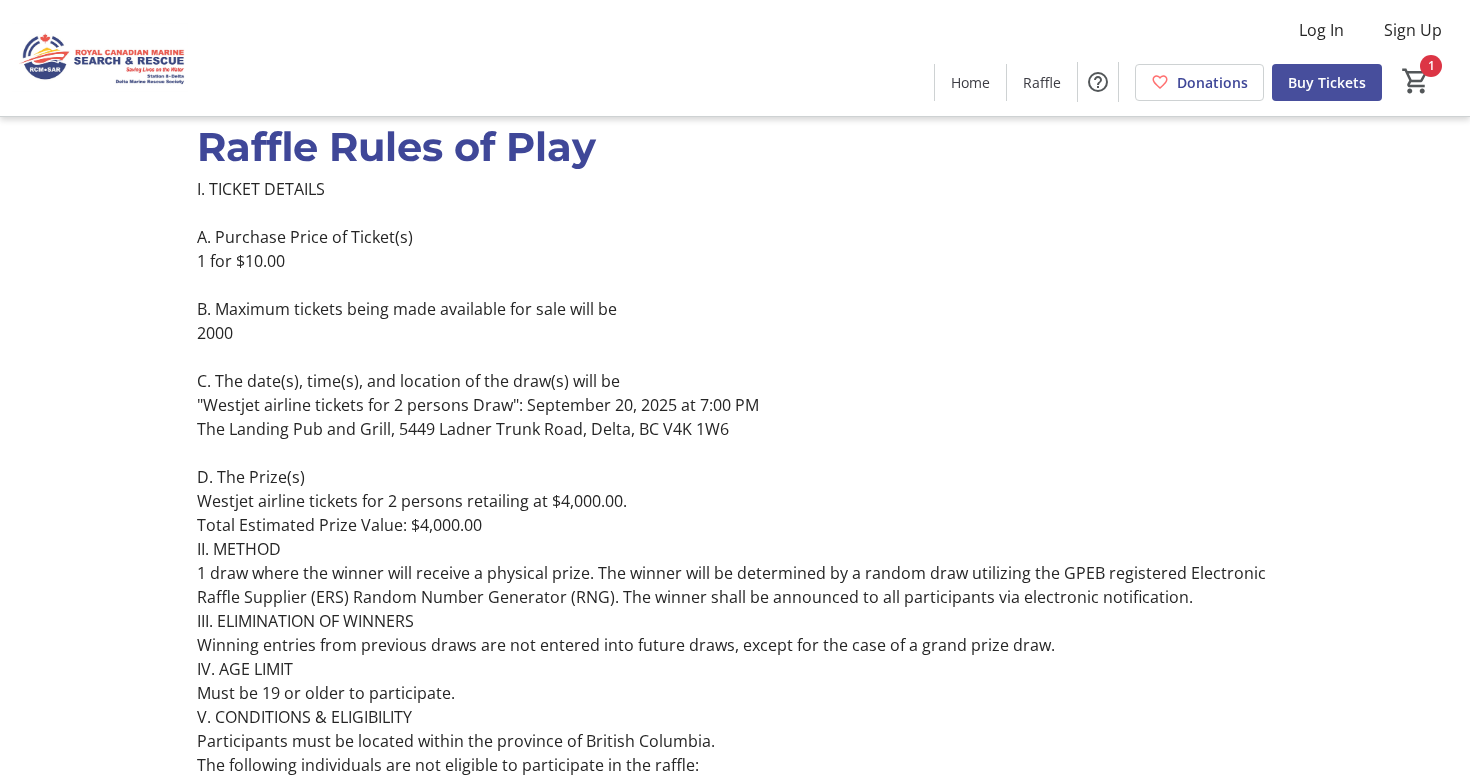 click on "Buy Tickets" at bounding box center (1327, 82) 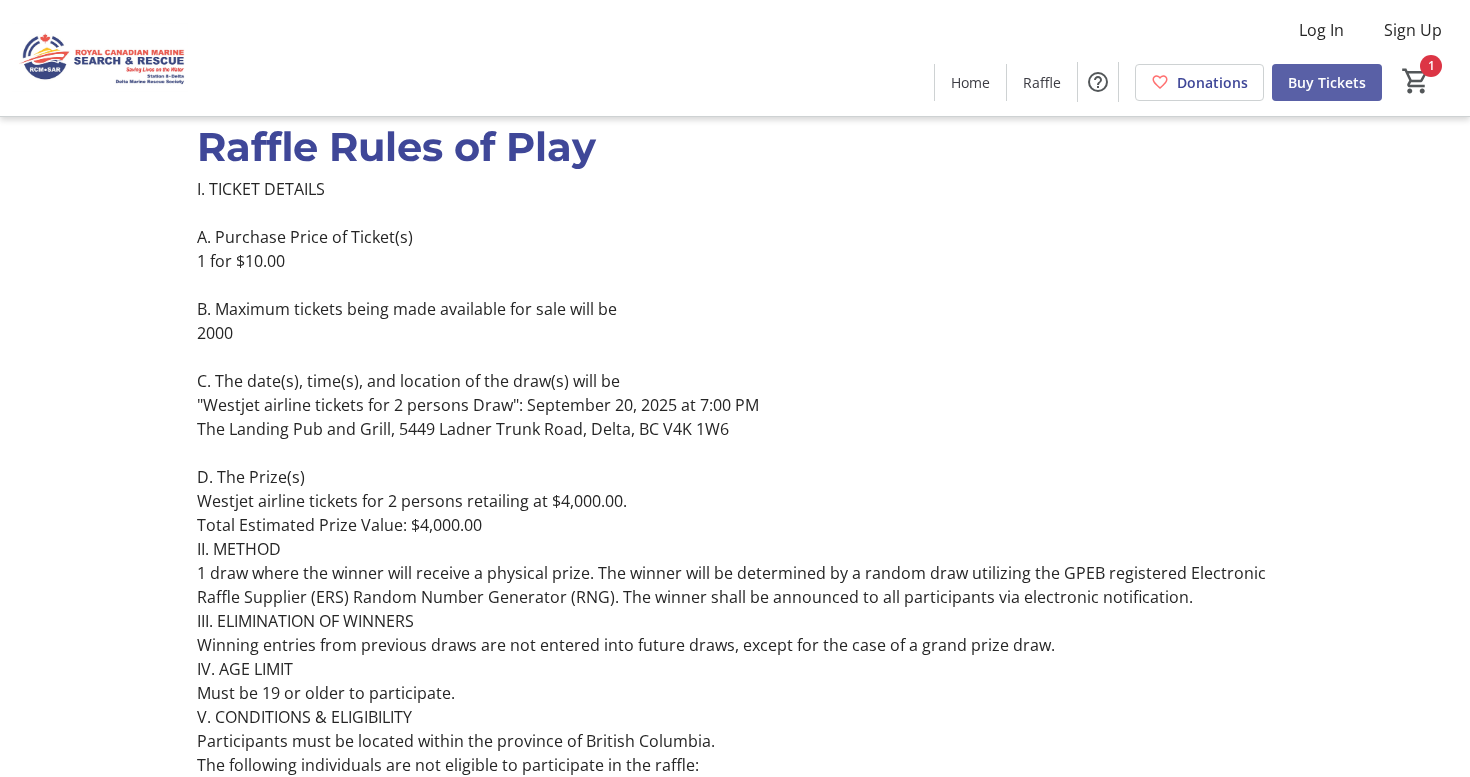 scroll, scrollTop: 0, scrollLeft: 0, axis: both 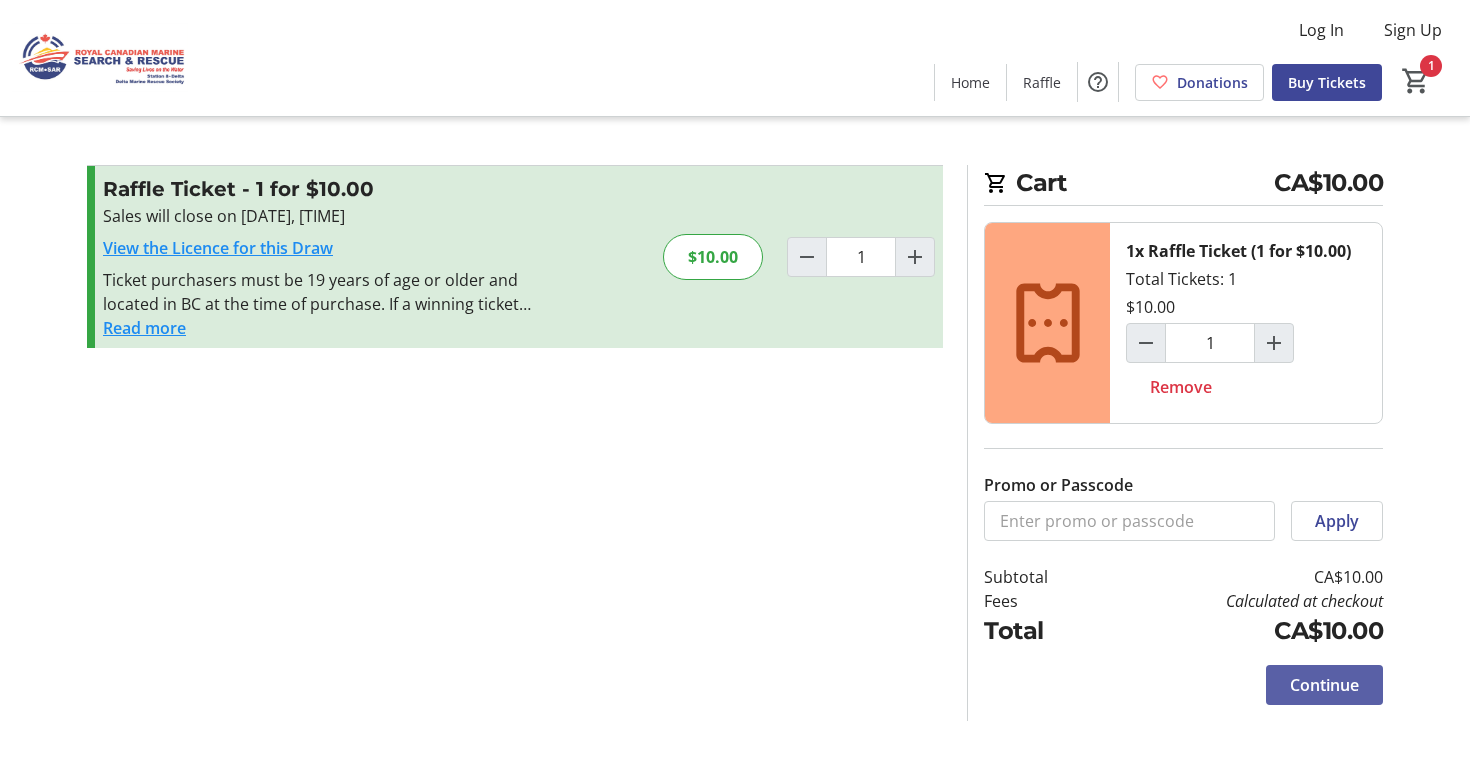 click on "Continue" at bounding box center [1324, 685] 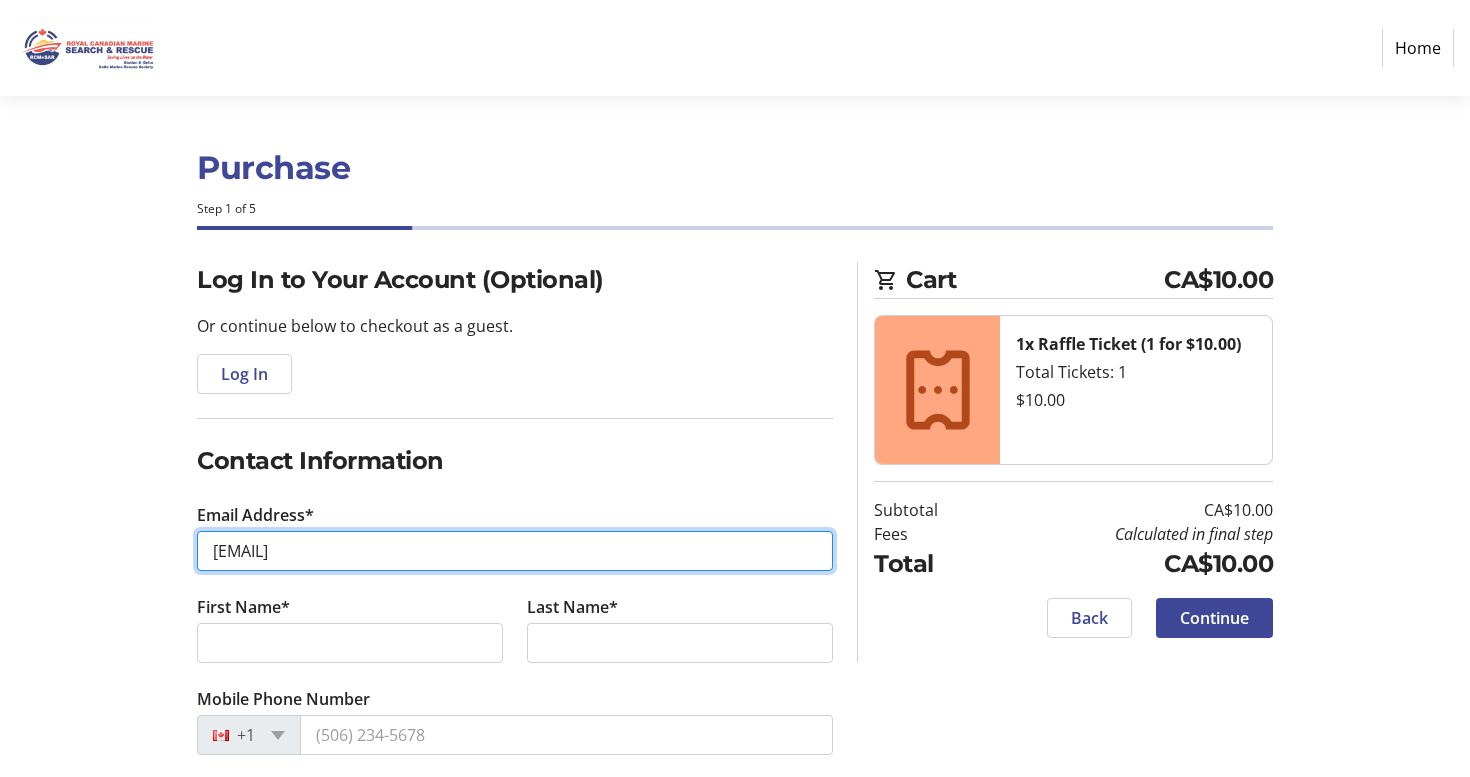type on "[EMAIL]" 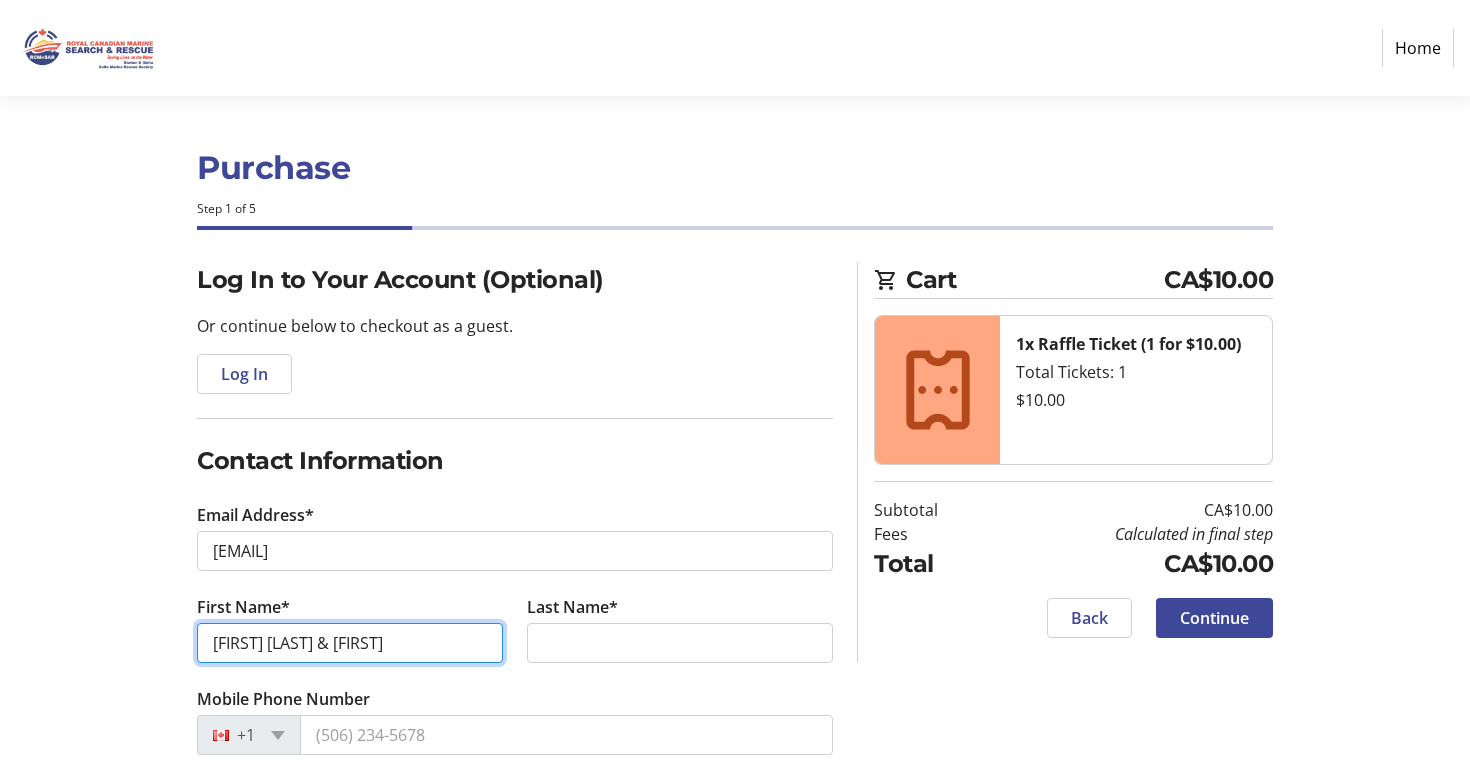 type on "[FIRST] [LAST] & [FIRST]" 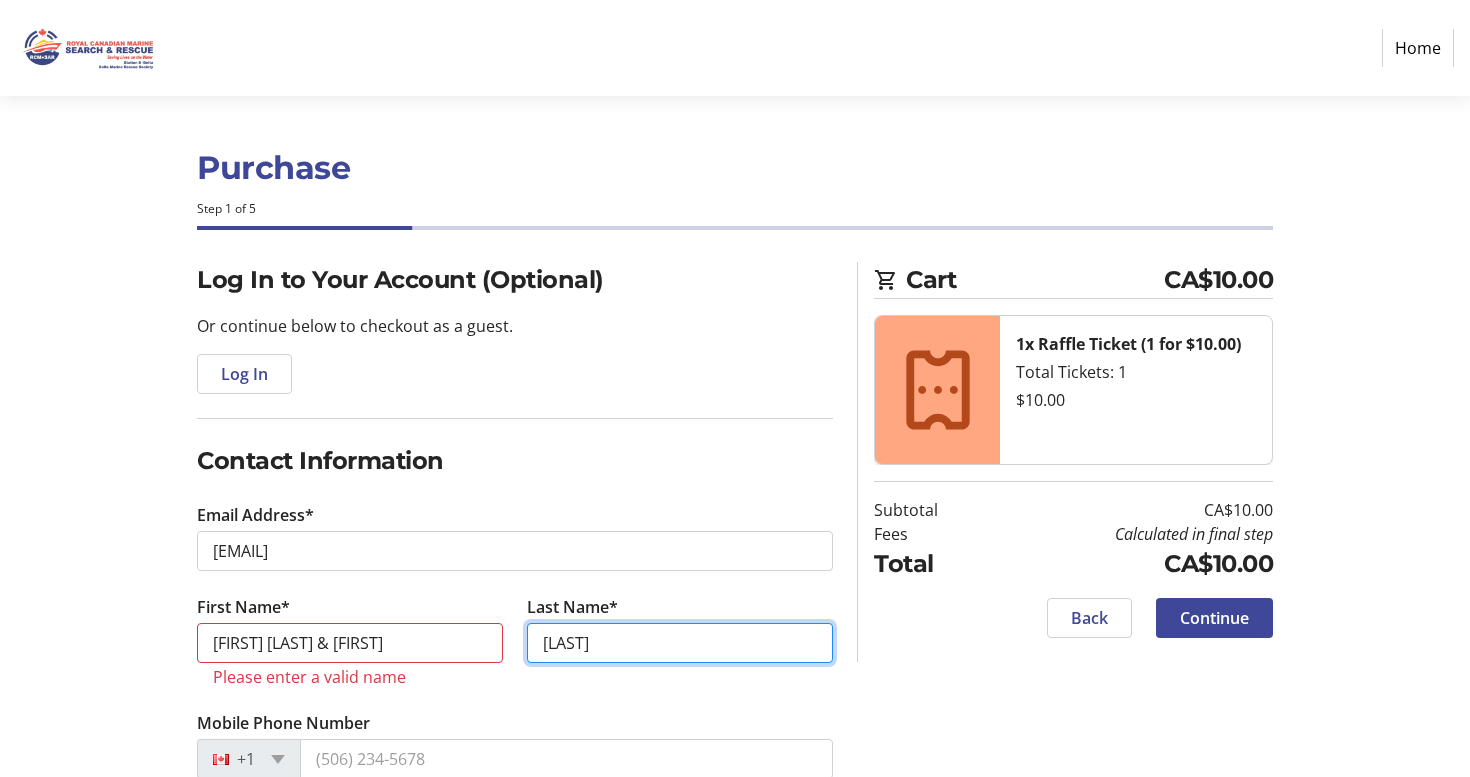 type on "[LAST]" 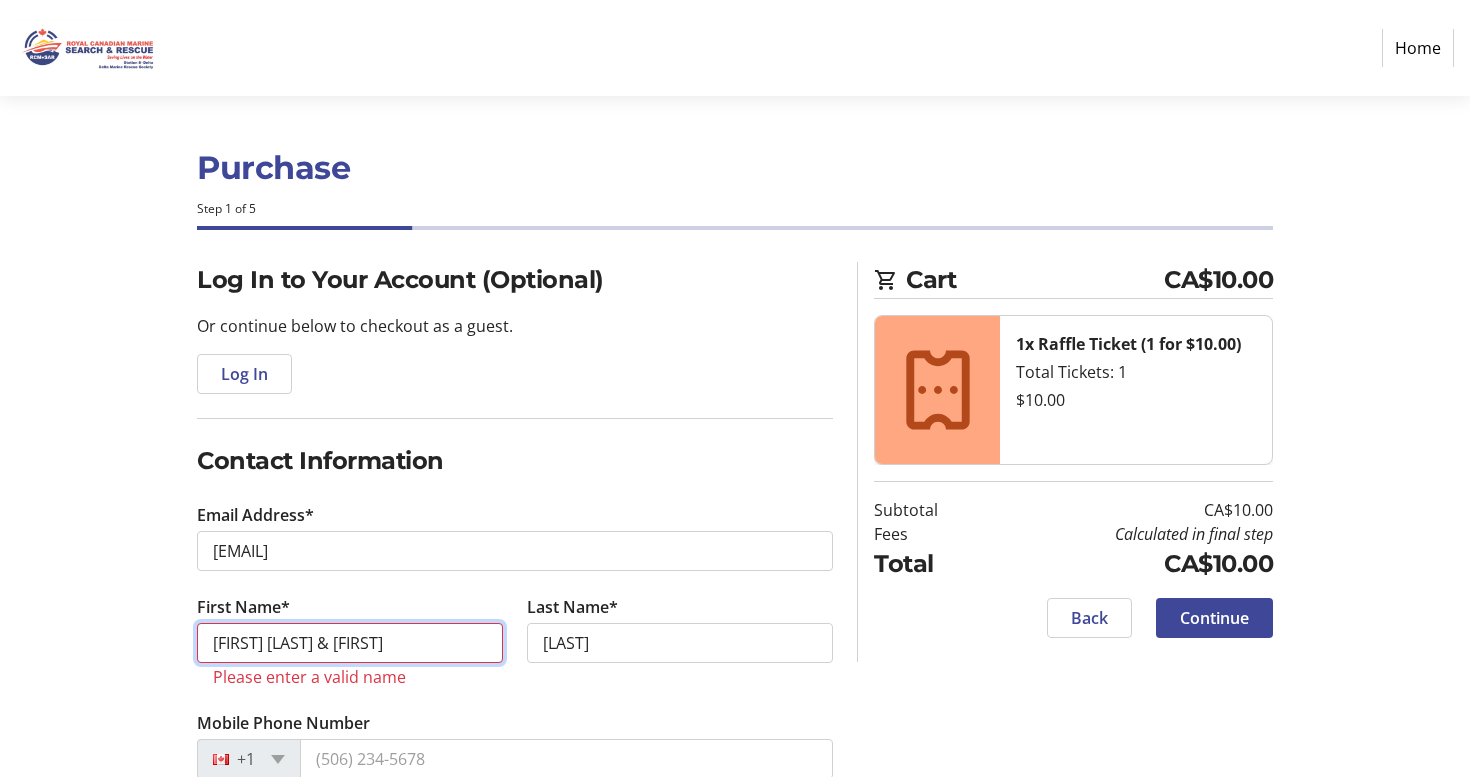 drag, startPoint x: 327, startPoint y: 644, endPoint x: 360, endPoint y: 669, distance: 41.400482 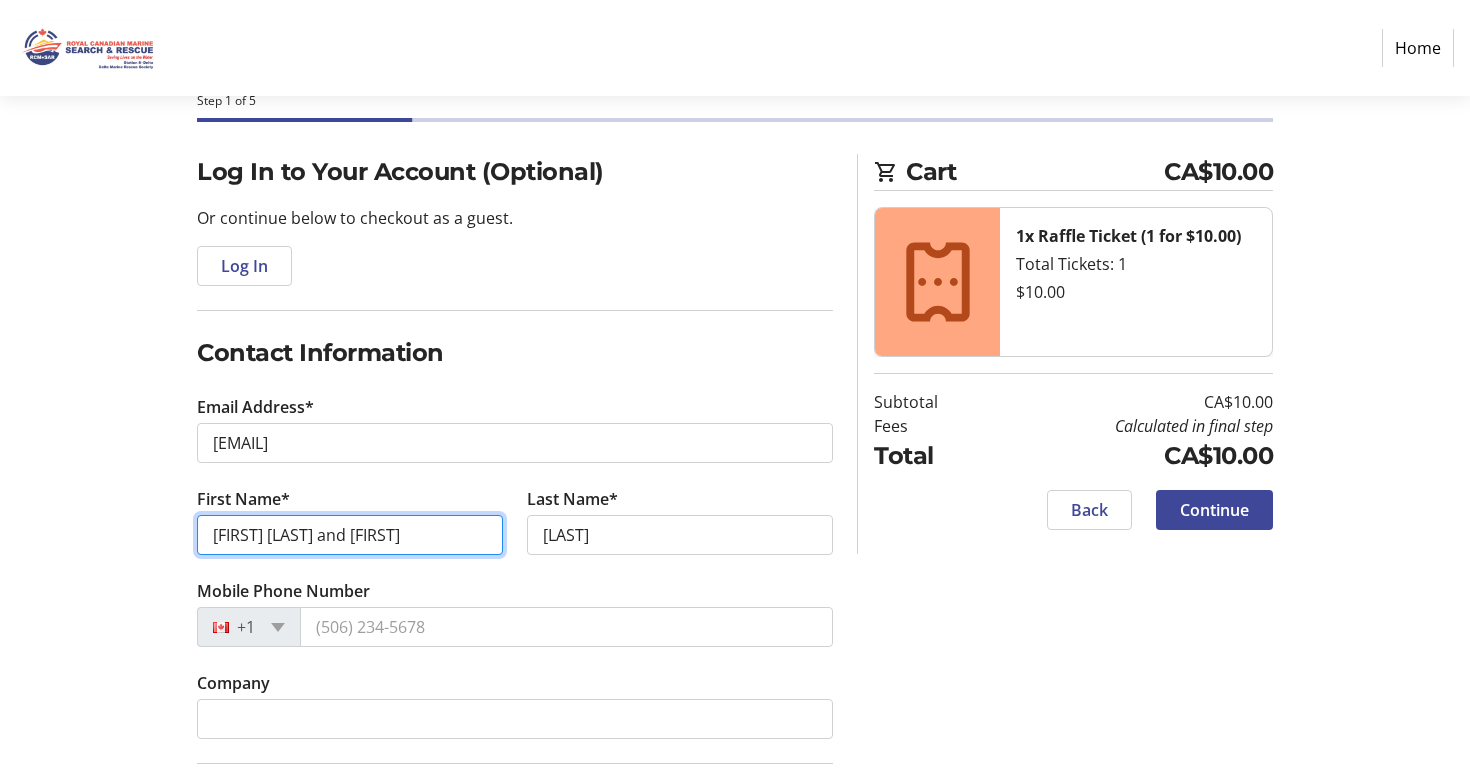 scroll, scrollTop: 113, scrollLeft: 0, axis: vertical 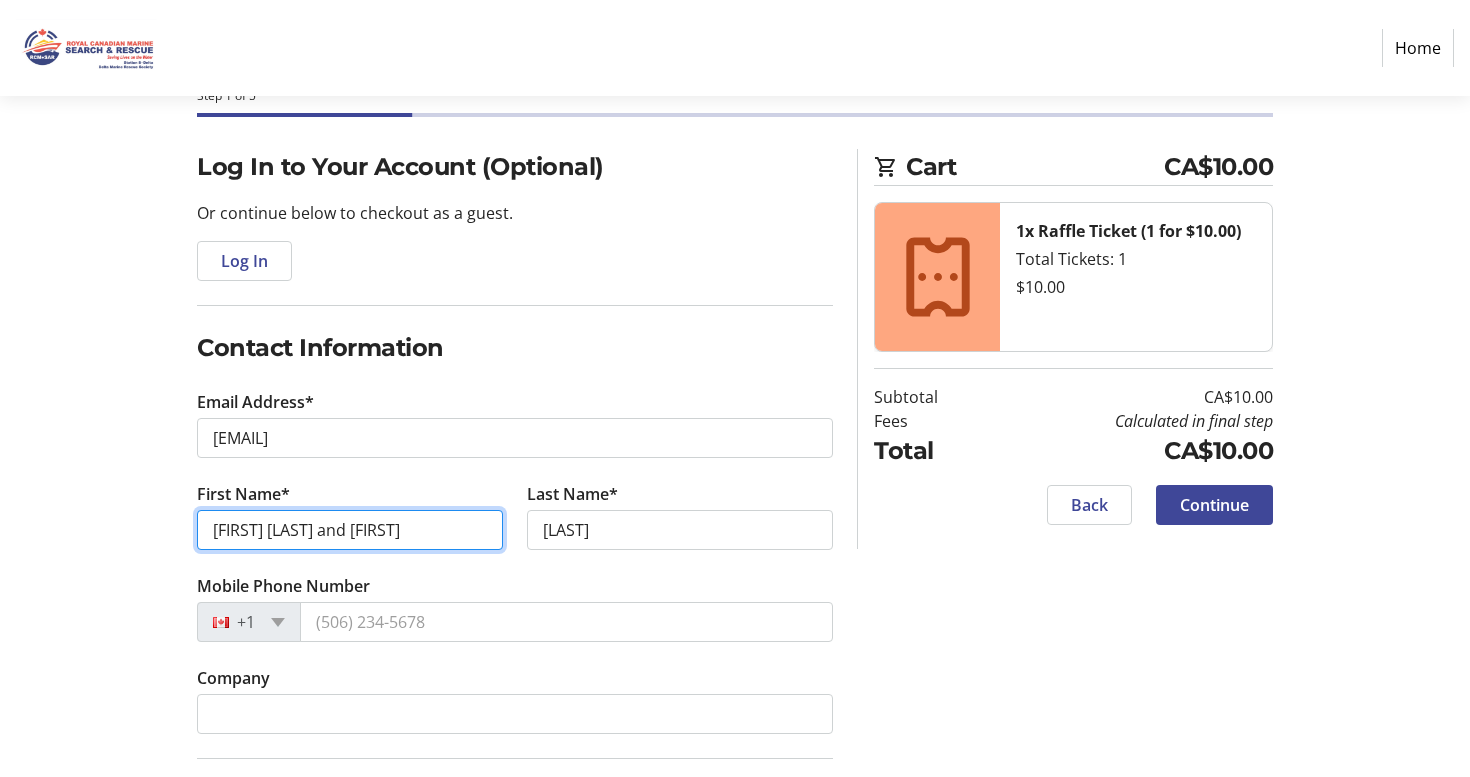 type on "[FIRST] [LAST] and [FIRST]" 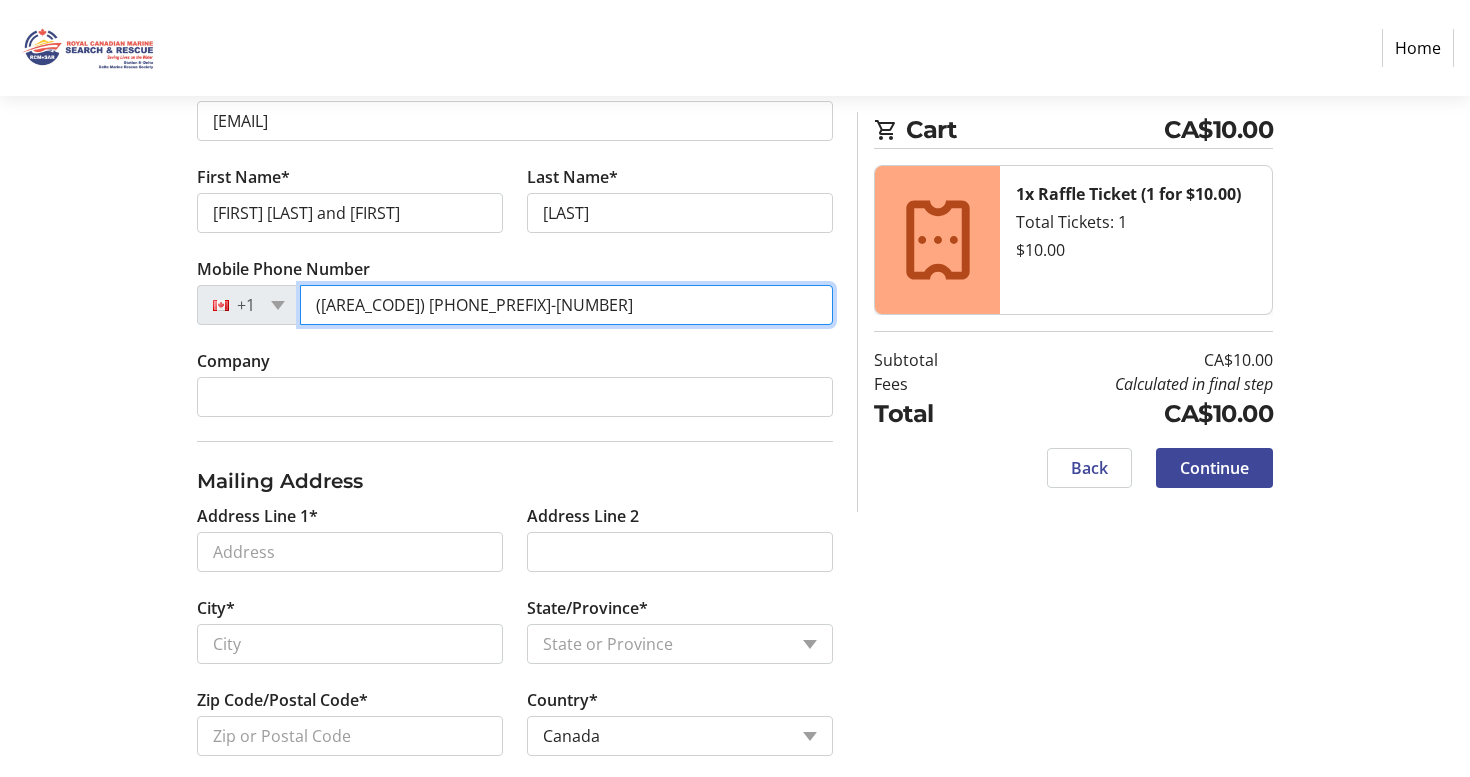 scroll, scrollTop: 434, scrollLeft: 0, axis: vertical 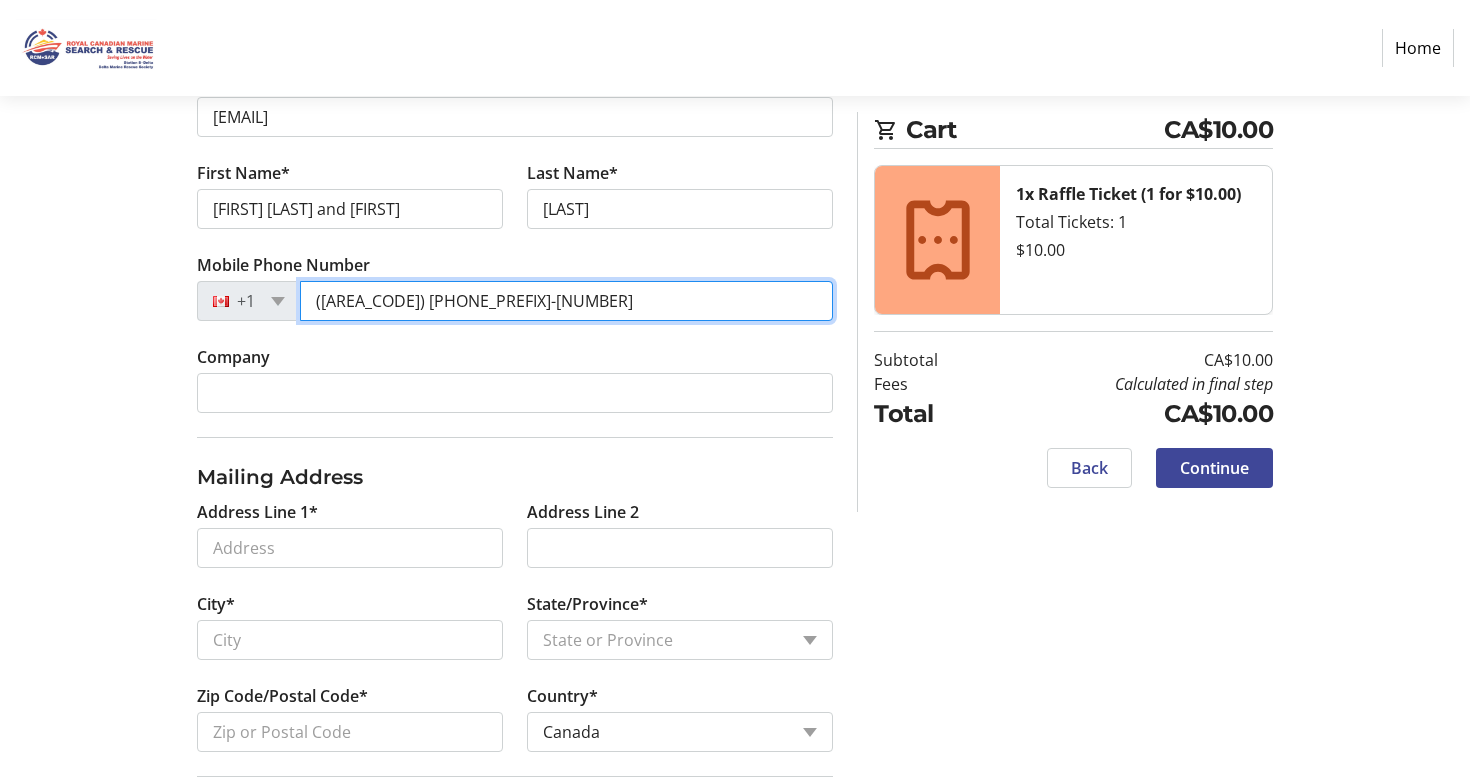 type on "([AREA_CODE]) [PHONE_PREFIX]-[NUMBER]" 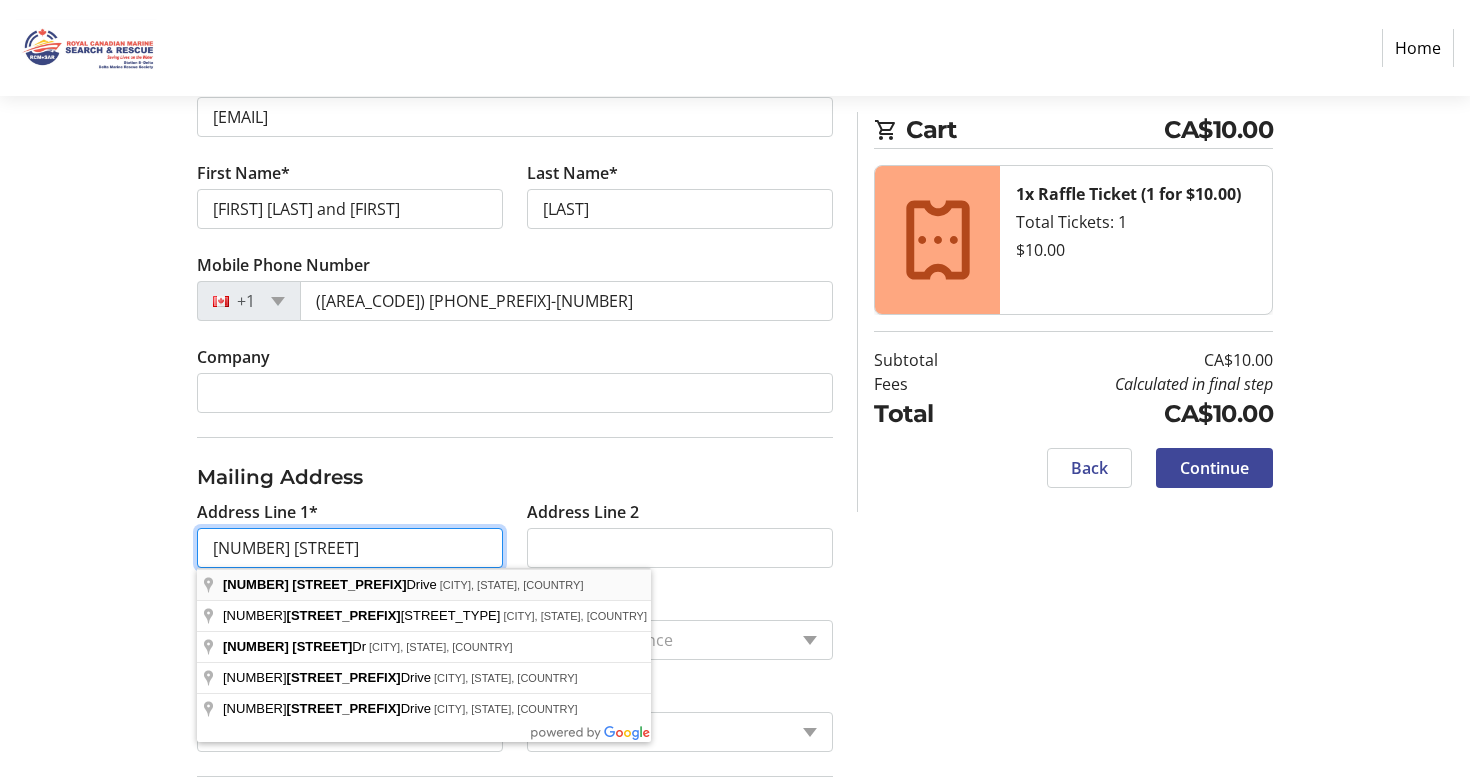 type on "[NUMBER] [STREET]" 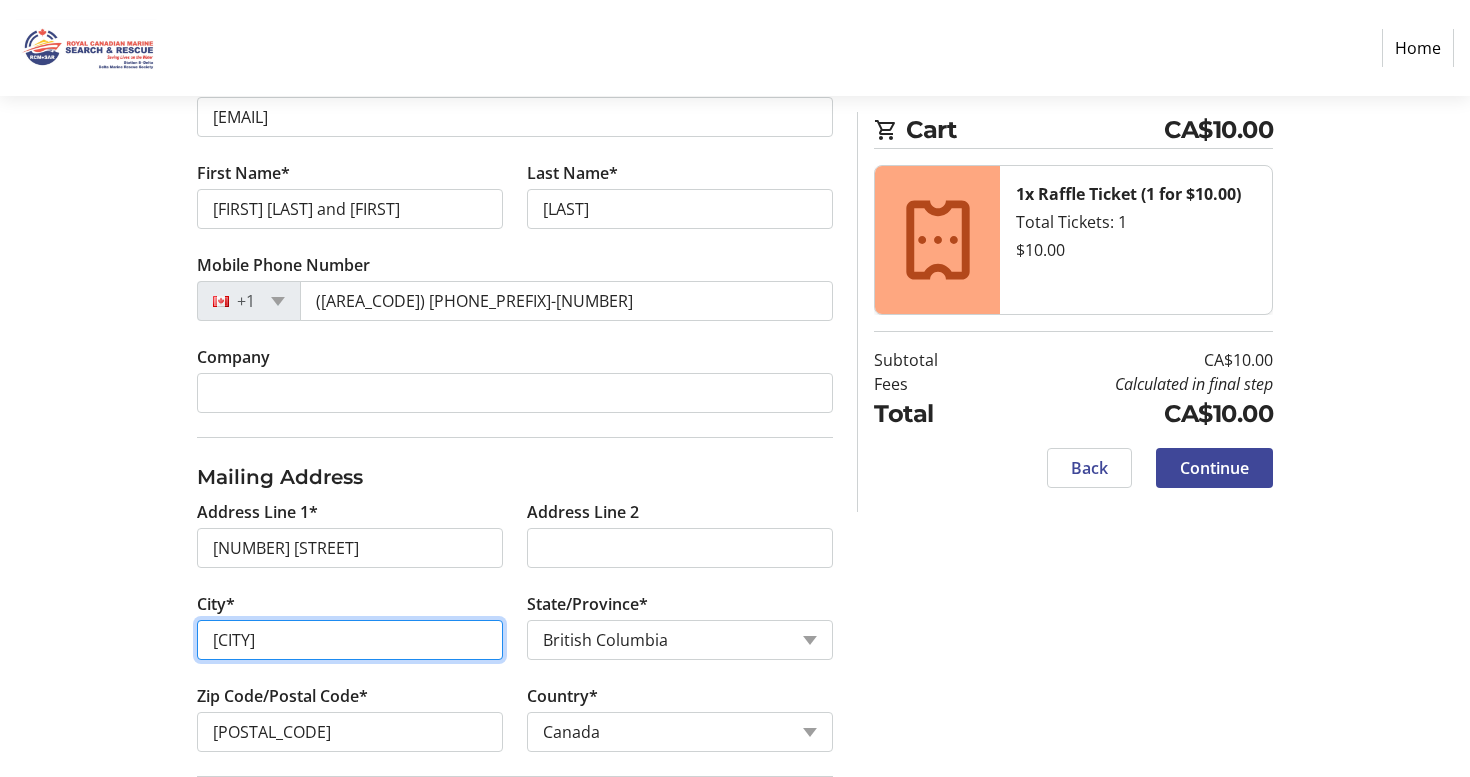 type on "[CITY]" 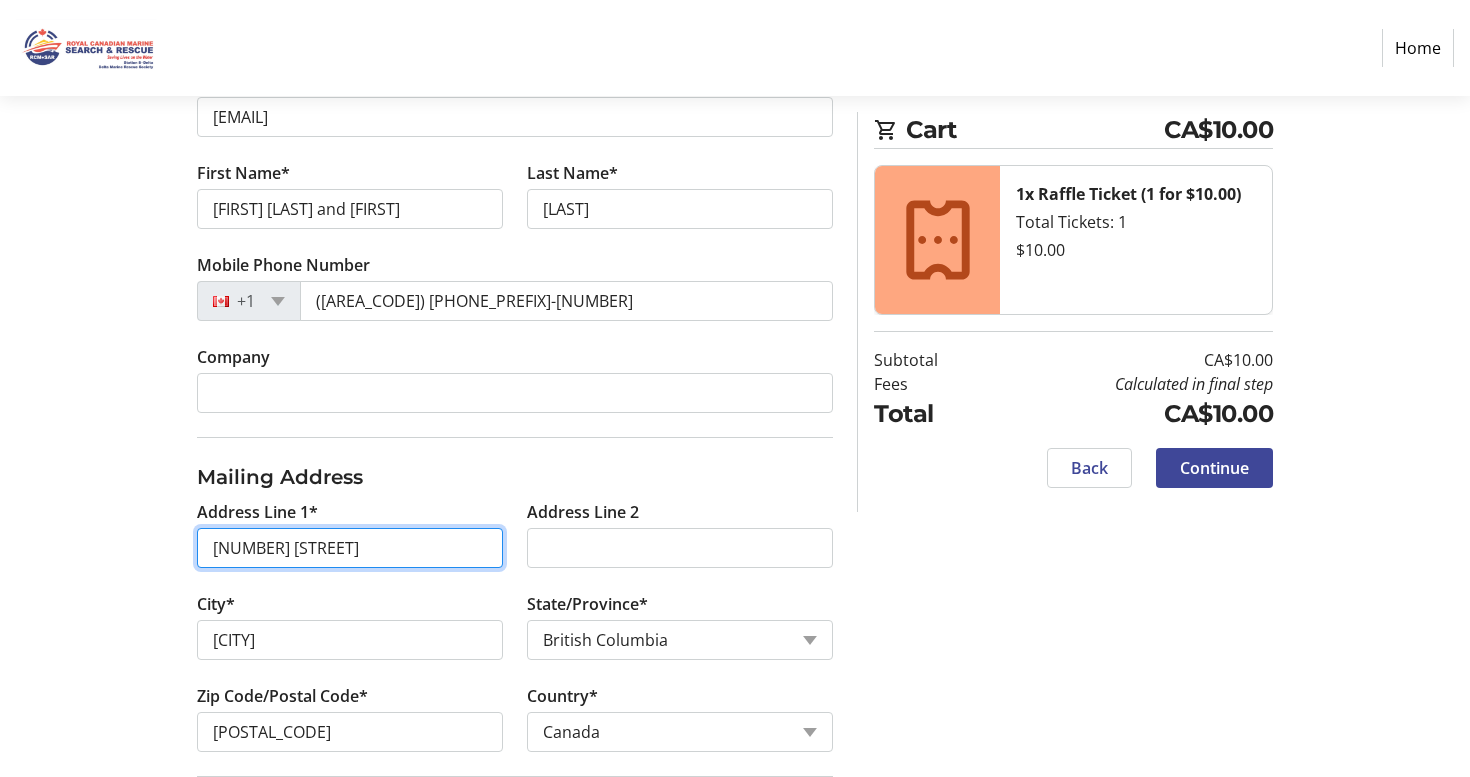 click on "1784 [STREET_NAME] Drive" at bounding box center [350, 548] 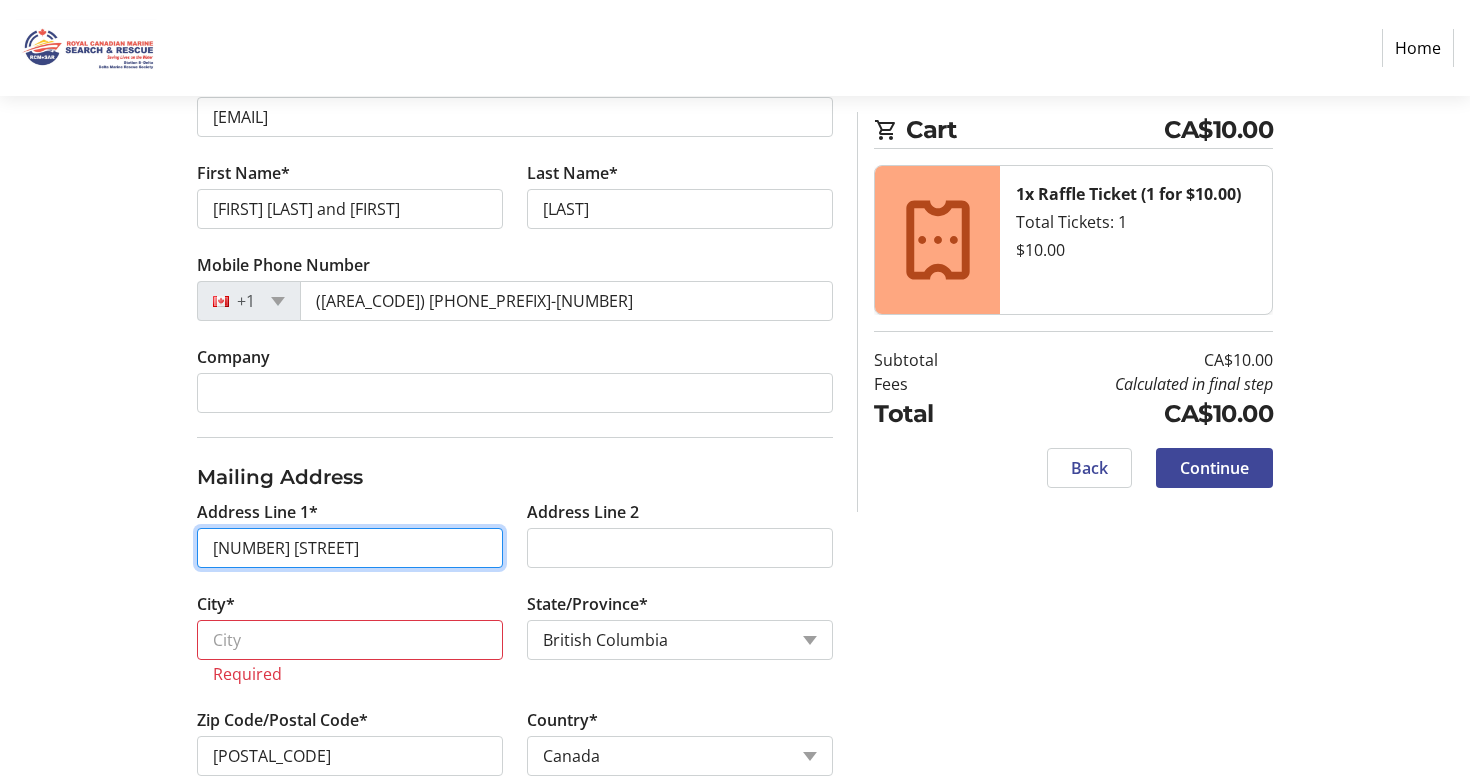 click on "1784 [STREET_NAME] Drive" at bounding box center (350, 548) 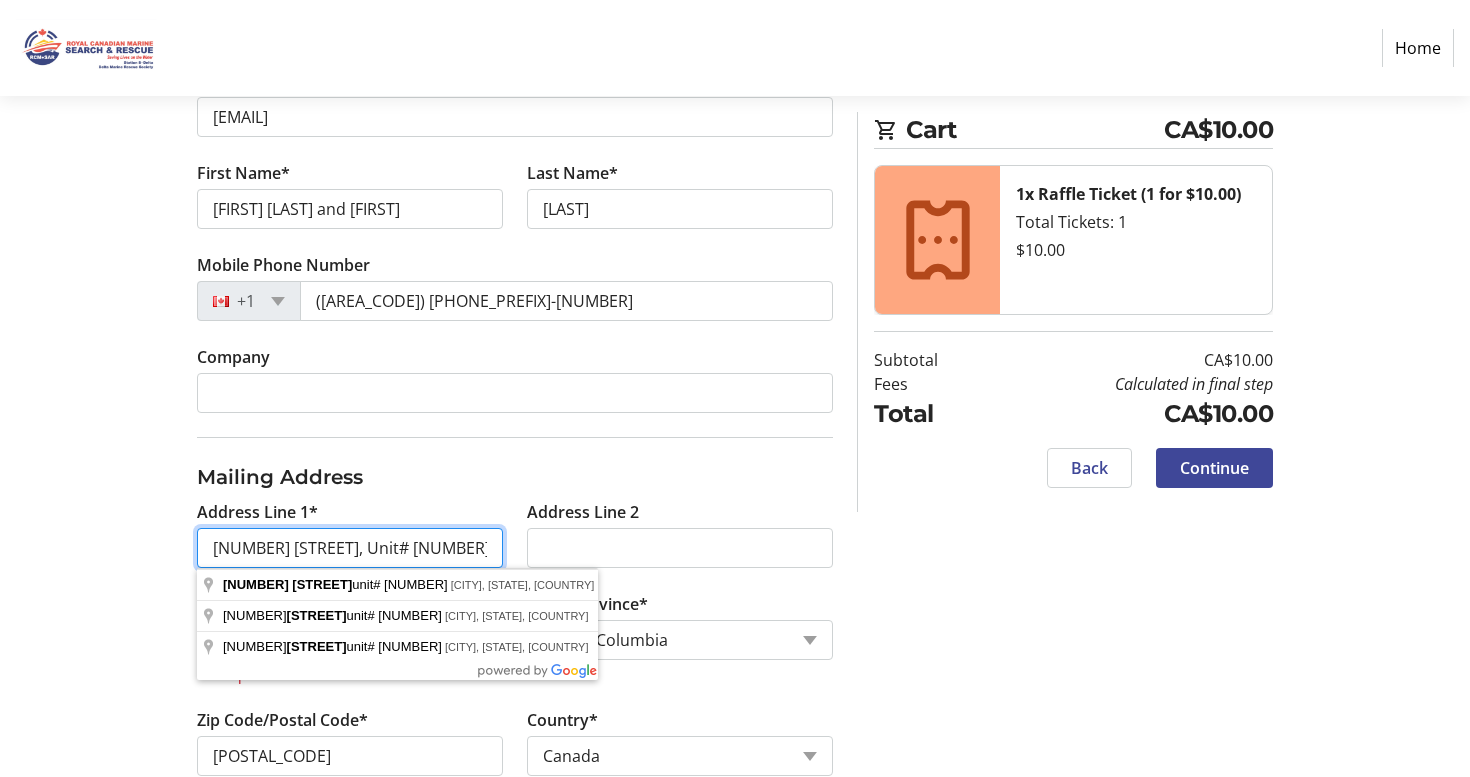 type on "1784 [STREET_NAME] Drive, Unit# 383" 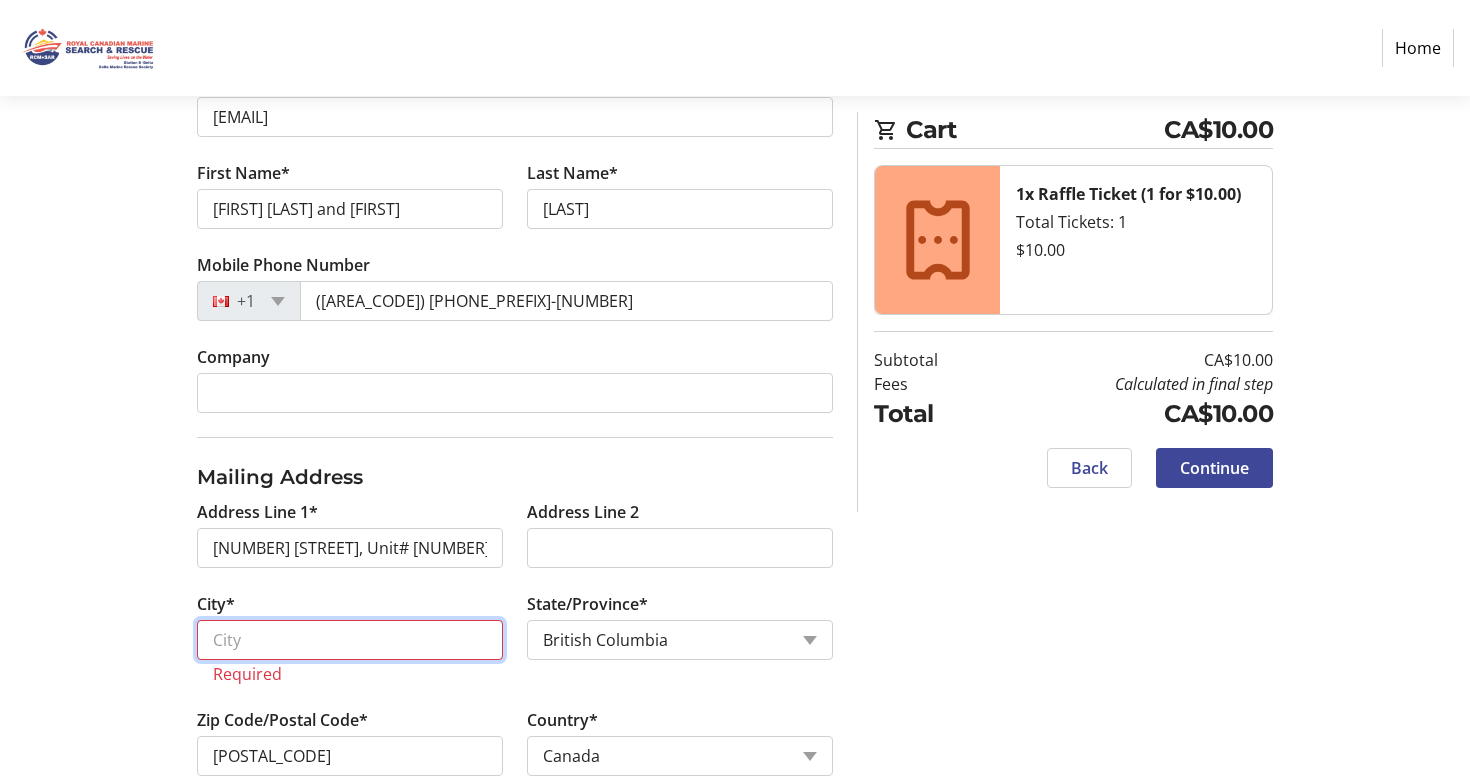 click on "City*" at bounding box center (350, 640) 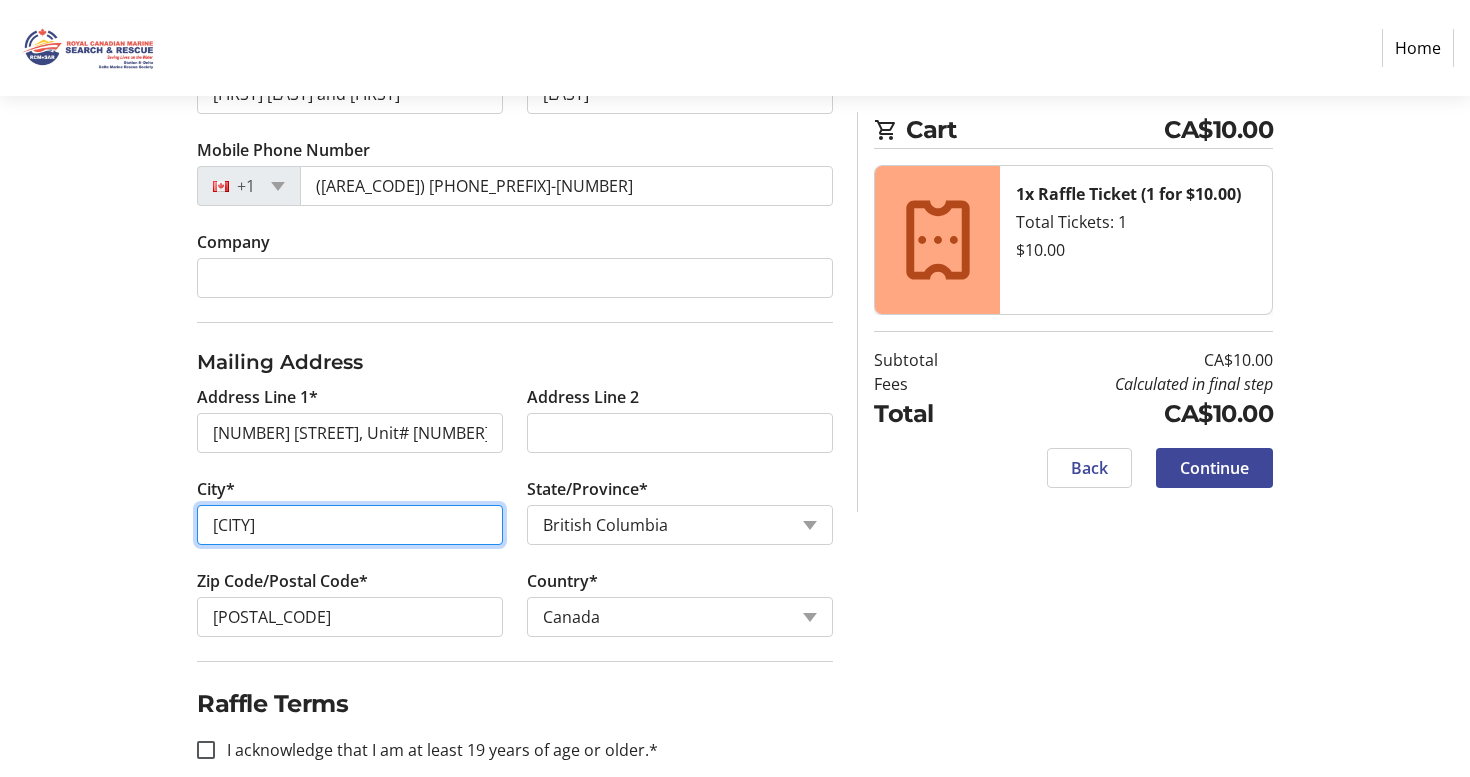 scroll, scrollTop: 551, scrollLeft: 0, axis: vertical 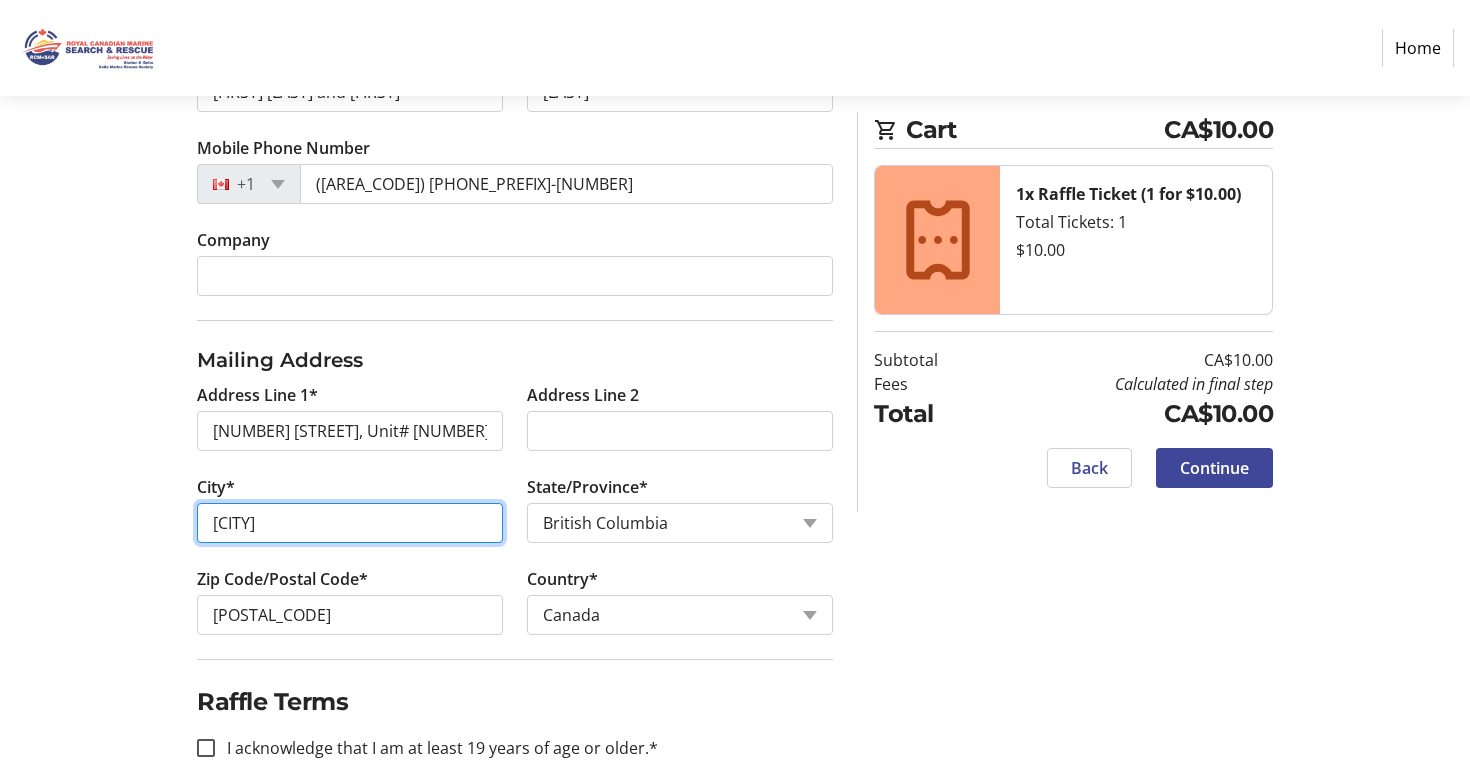 type on "[CITY]" 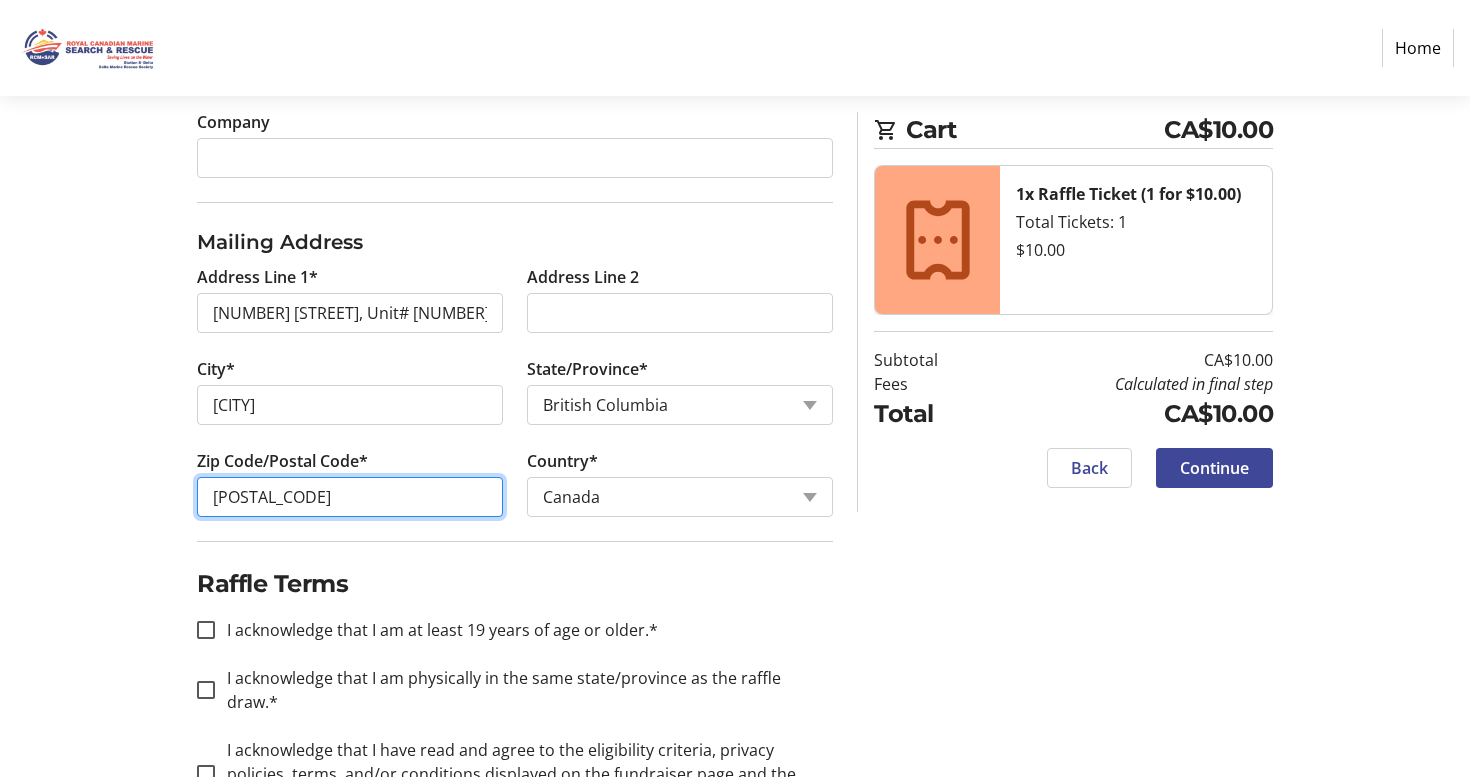 scroll, scrollTop: 724, scrollLeft: 0, axis: vertical 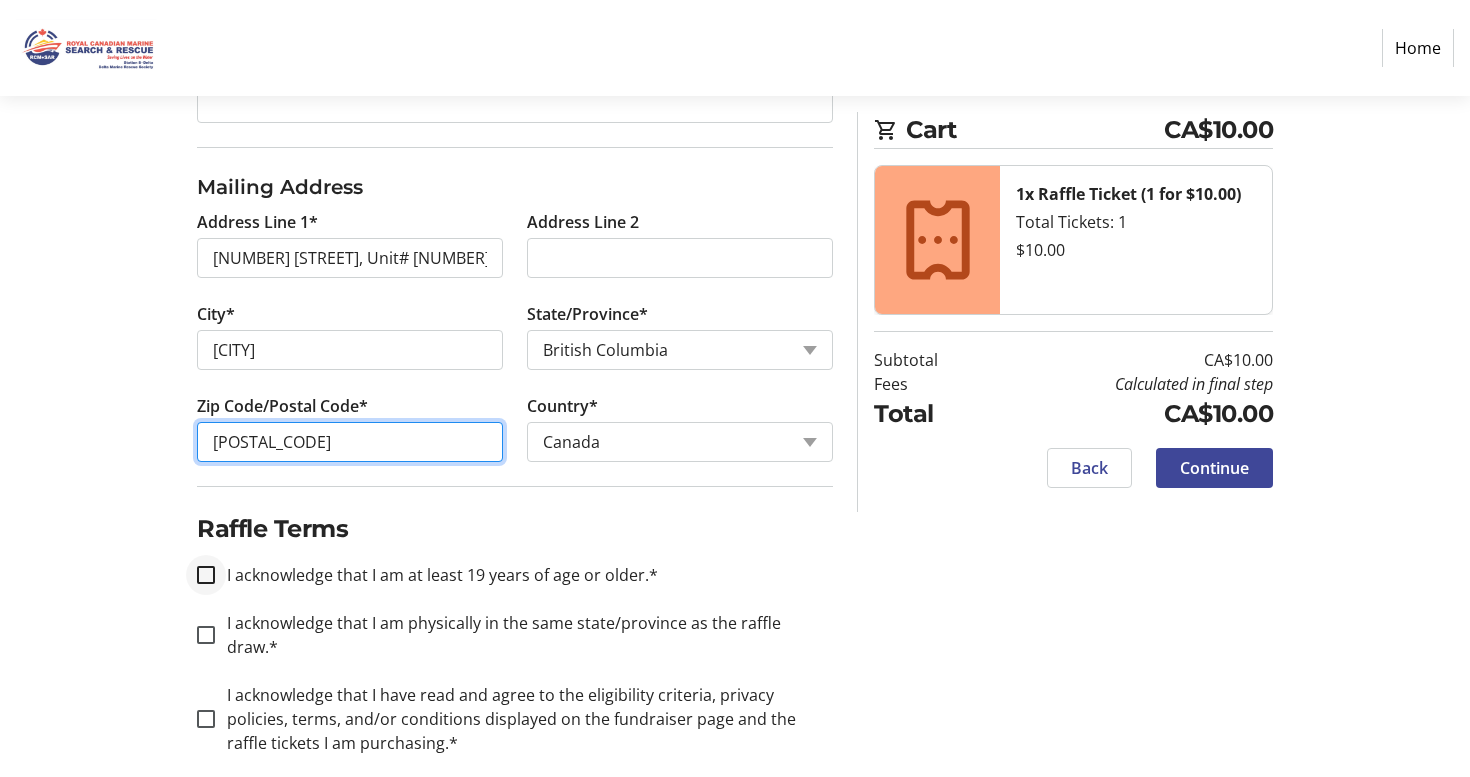 type on "[POSTAL_CODE]" 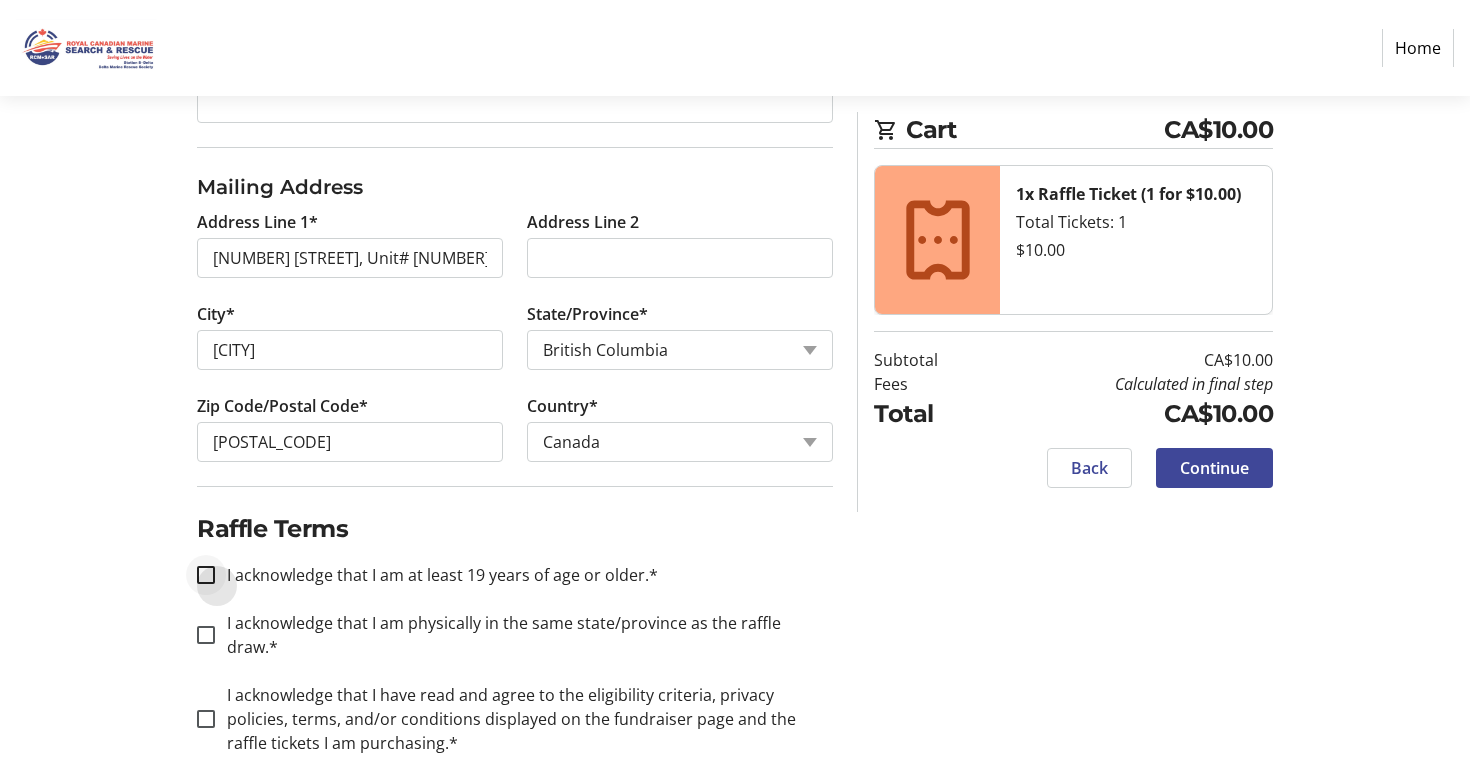 click on "I acknowledge that I am at least 19 years of age or older.*" at bounding box center (206, 575) 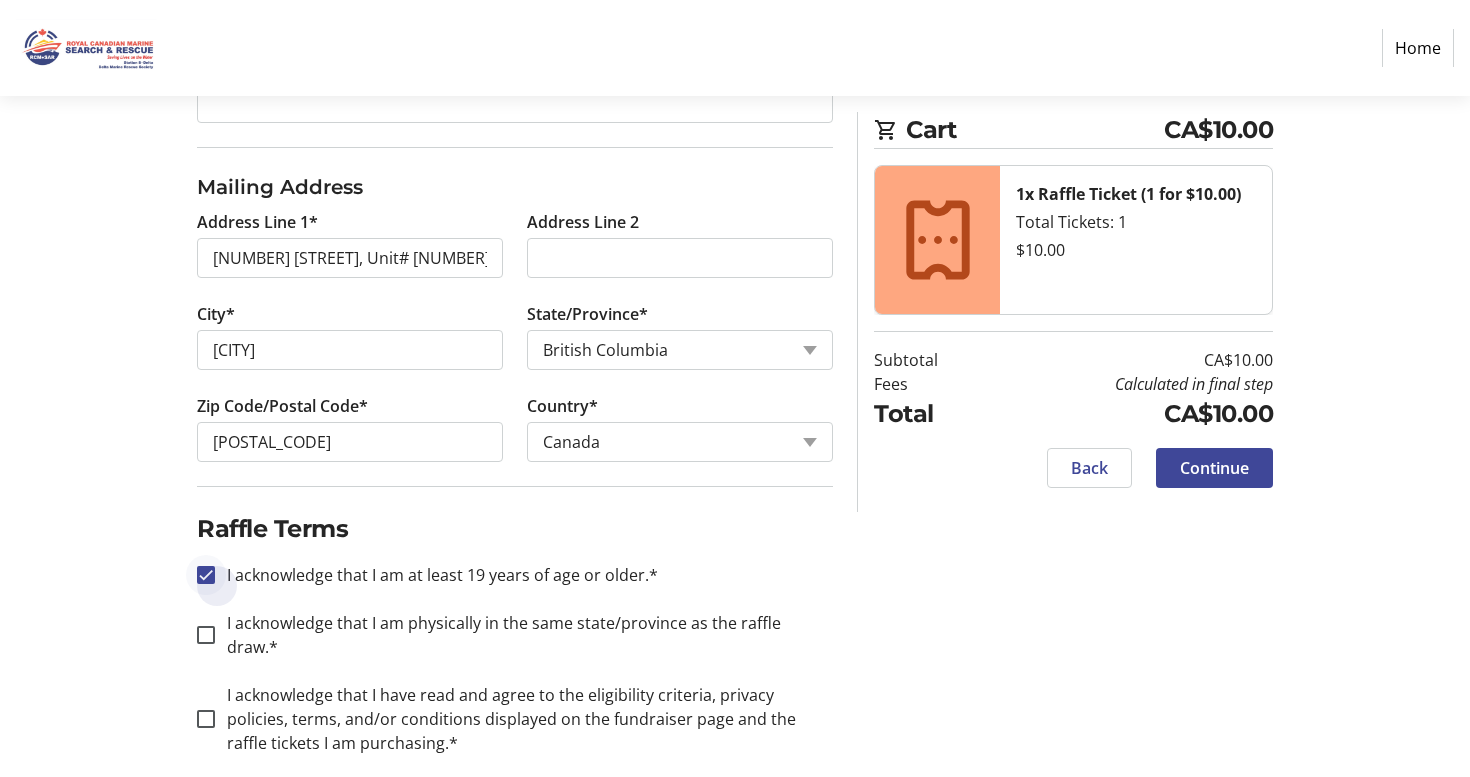 checkbox on "true" 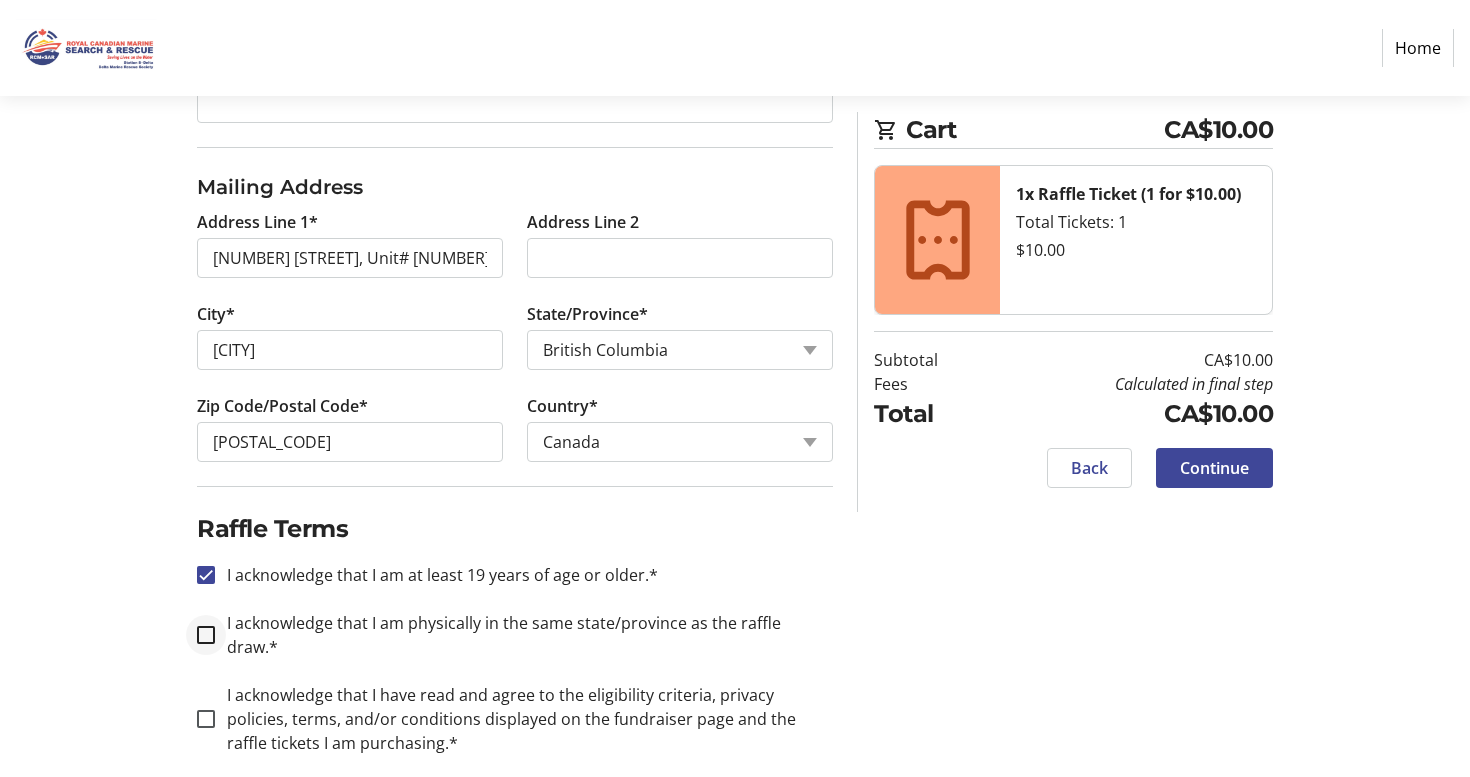 click on "I acknowledge that I am physically in the same state/province as the raffle draw.*" at bounding box center [206, 635] 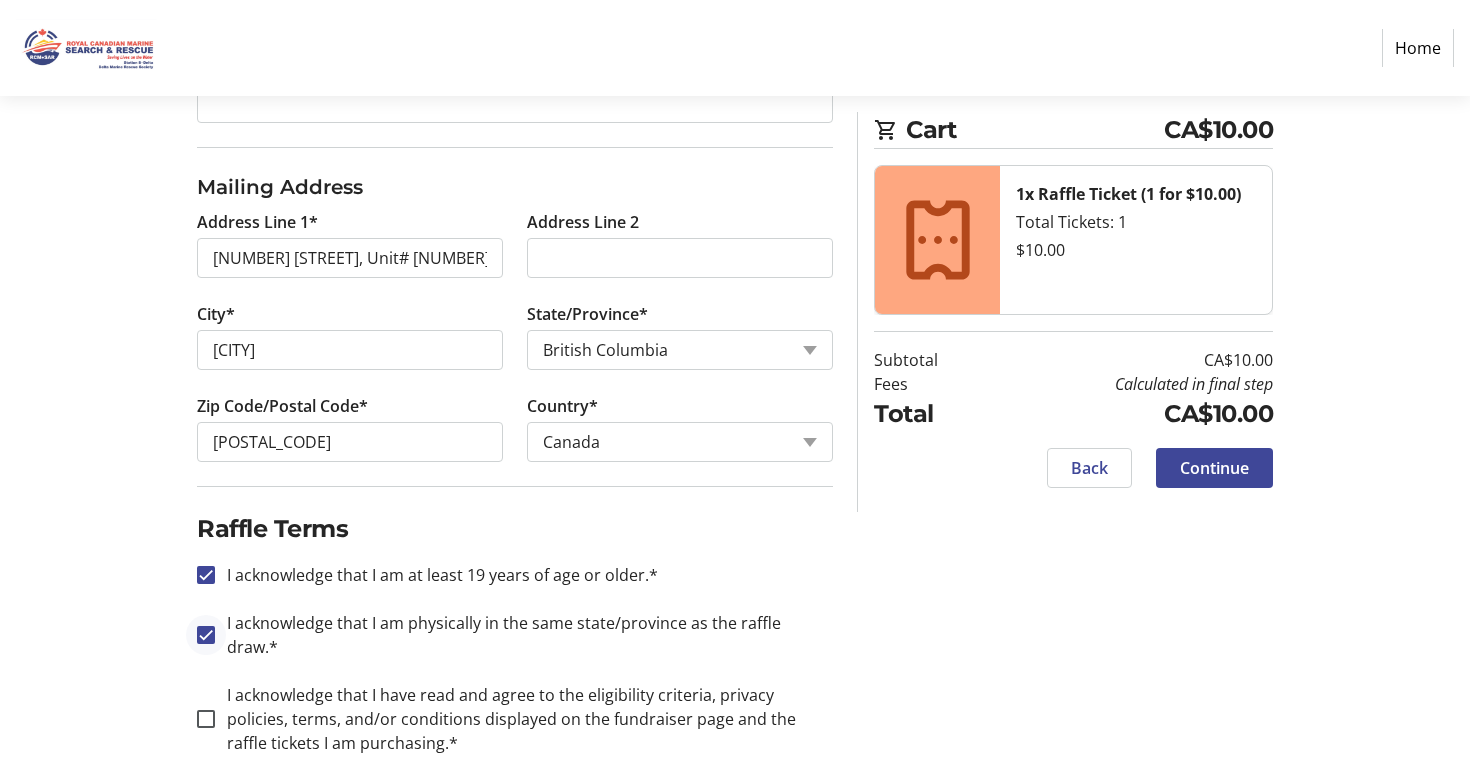 checkbox on "true" 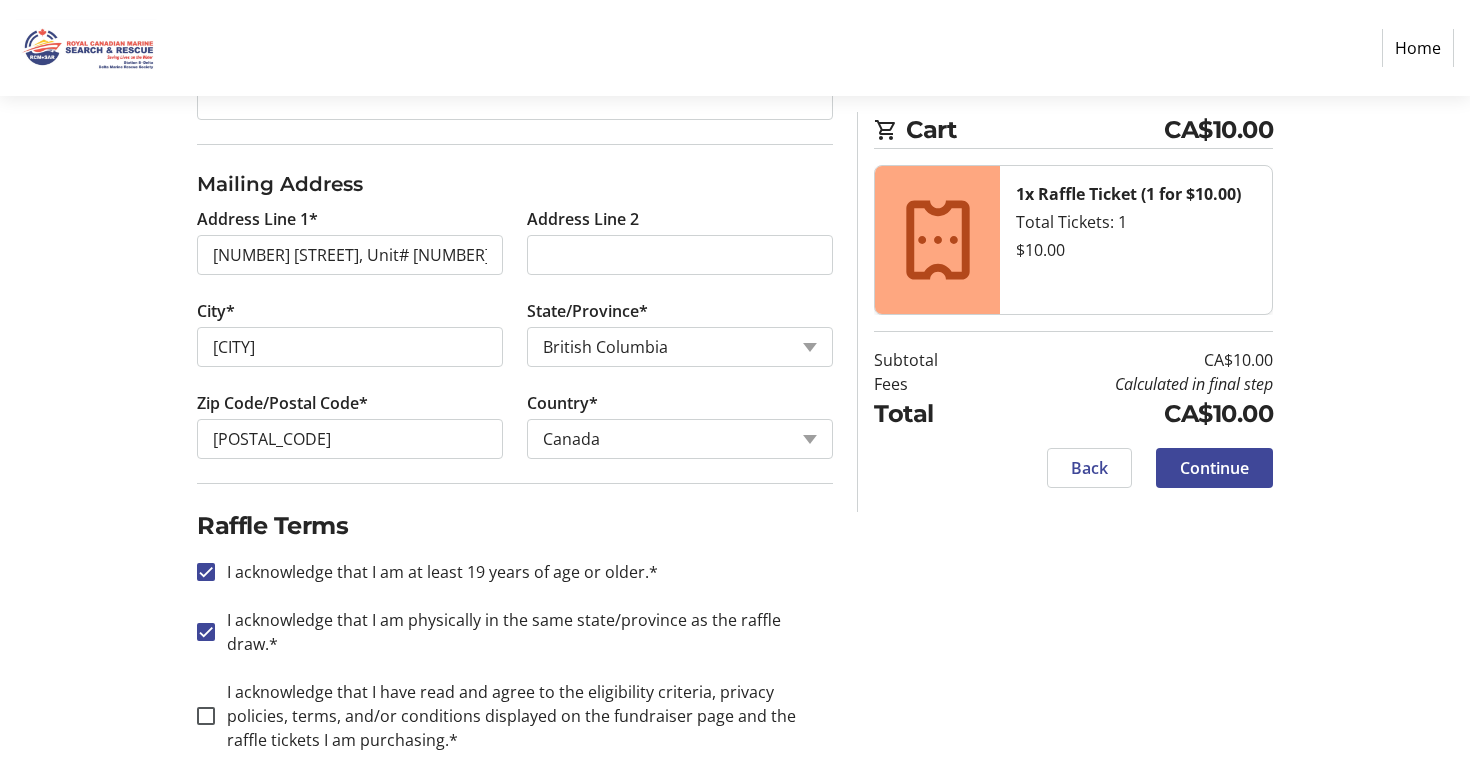 scroll, scrollTop: 726, scrollLeft: 0, axis: vertical 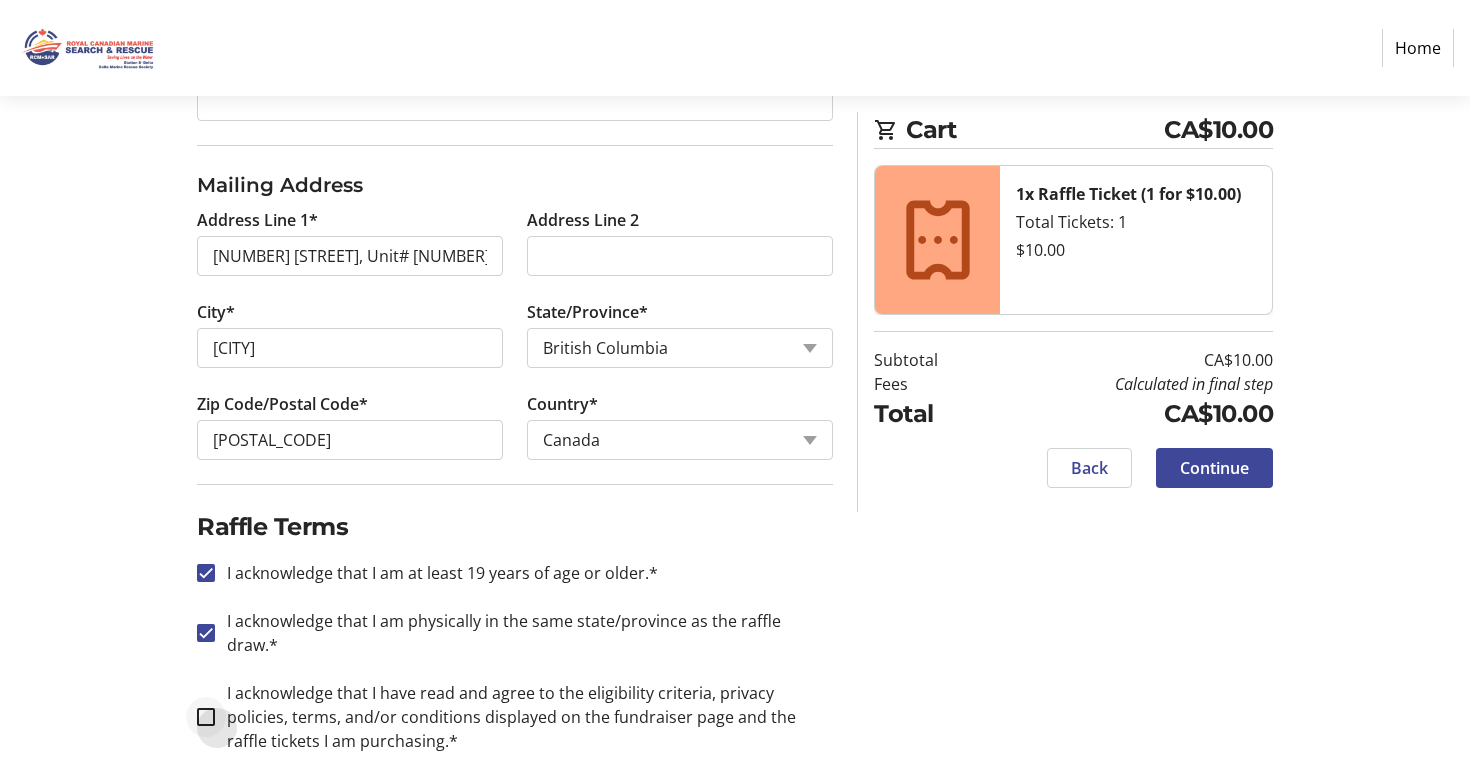 click on "I acknowledge that I have read and agree to the eligibility criteria, privacy policies, terms,
and/or conditions displayed on the fundraiser page and the raffle tickets I am purchasing.*" at bounding box center [206, 717] 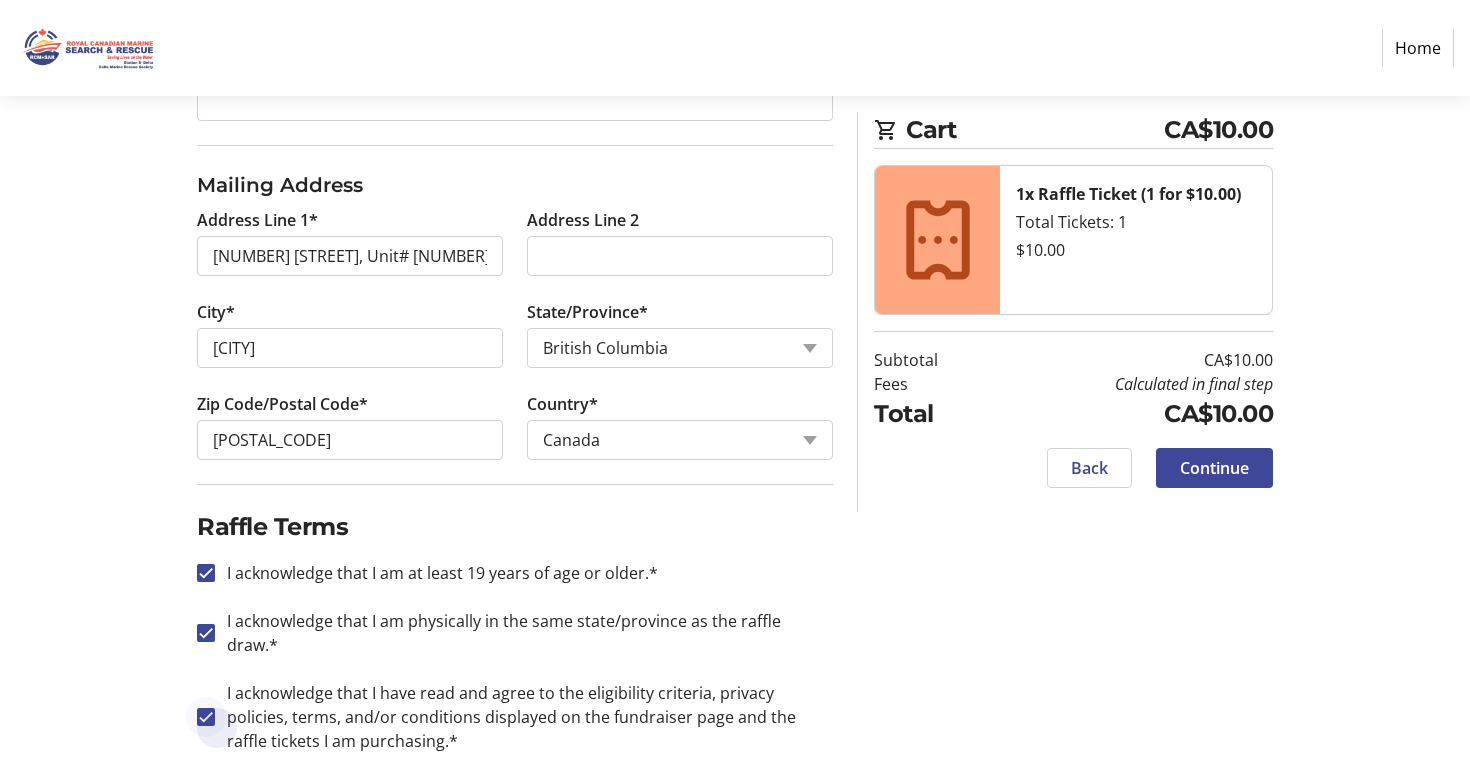 checkbox on "true" 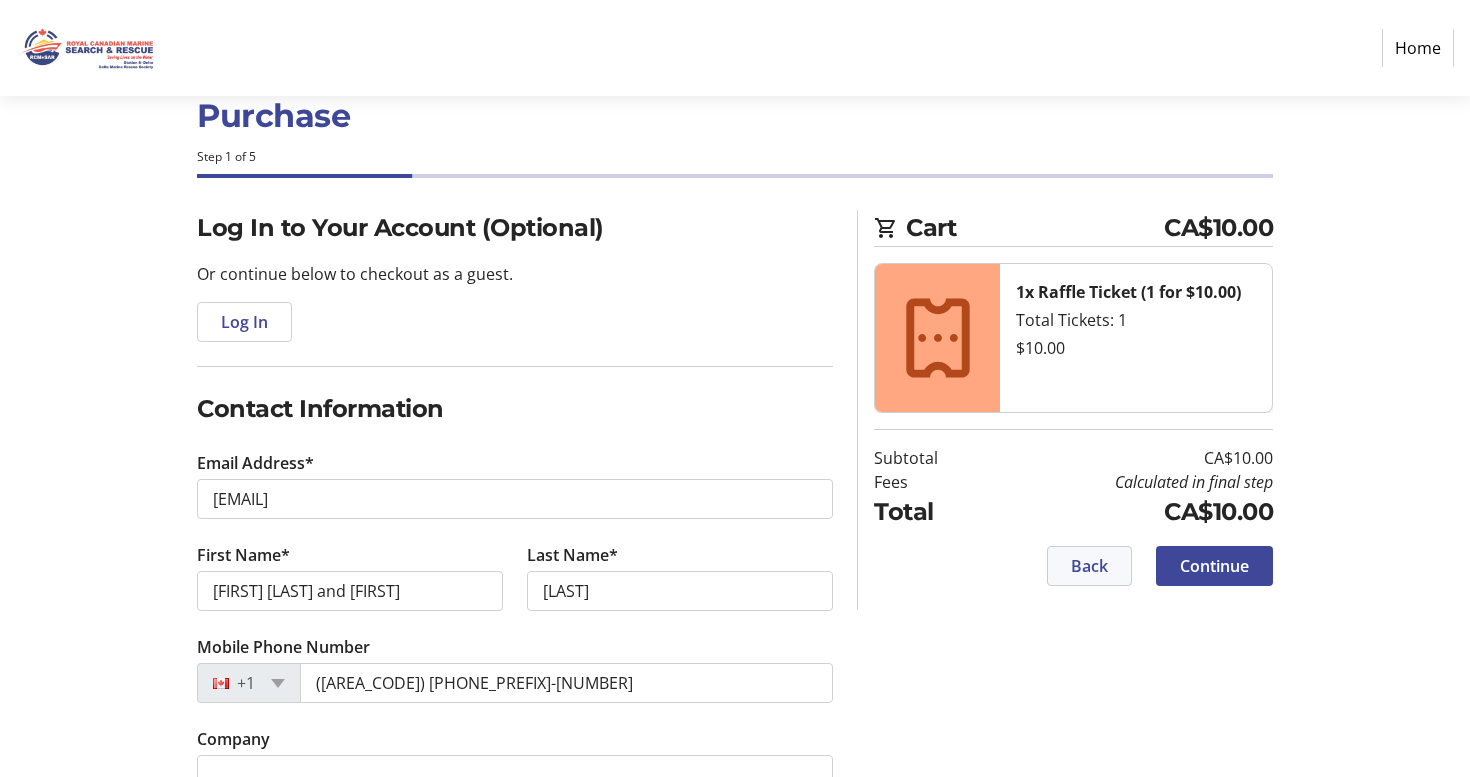 scroll, scrollTop: 52, scrollLeft: 0, axis: vertical 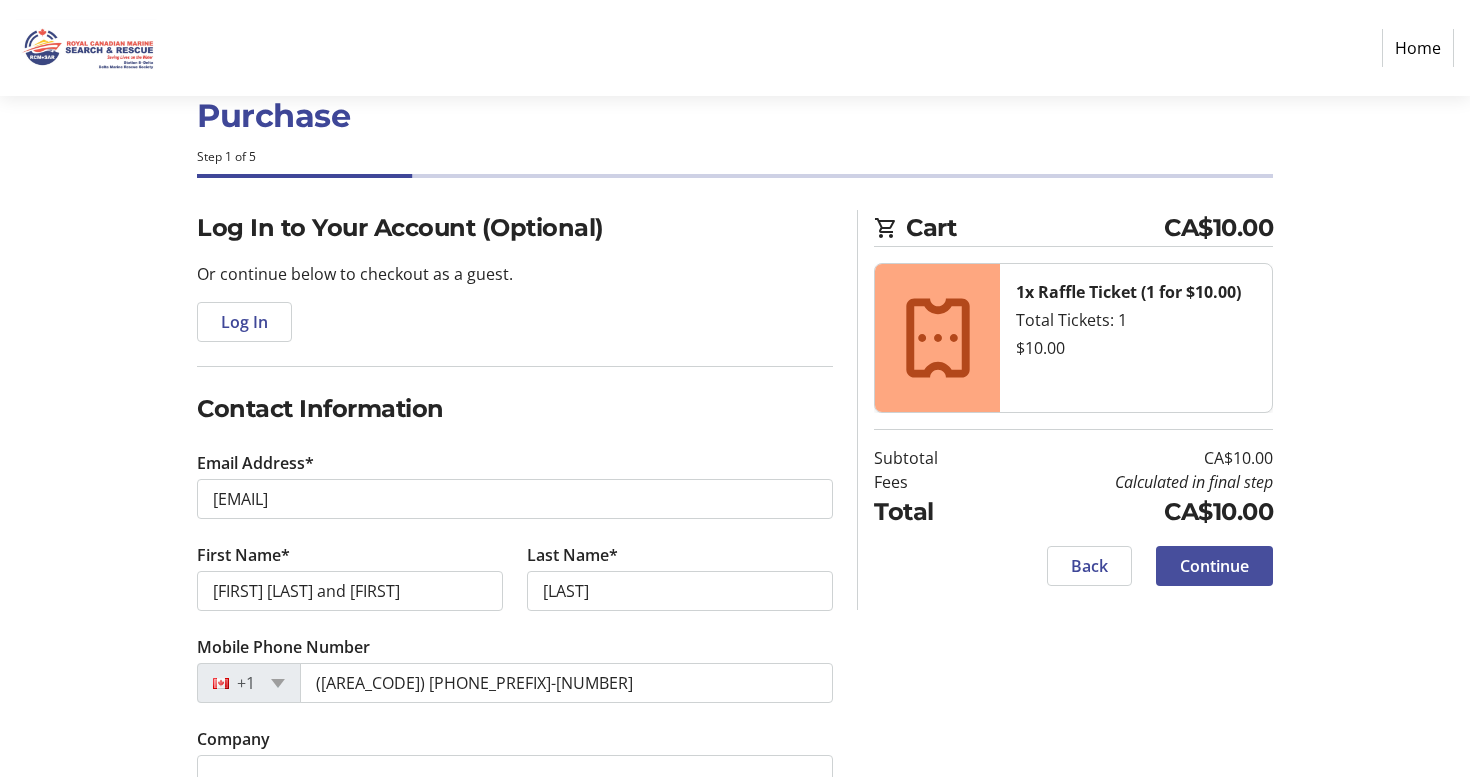 click on "Continue" at bounding box center [1214, 566] 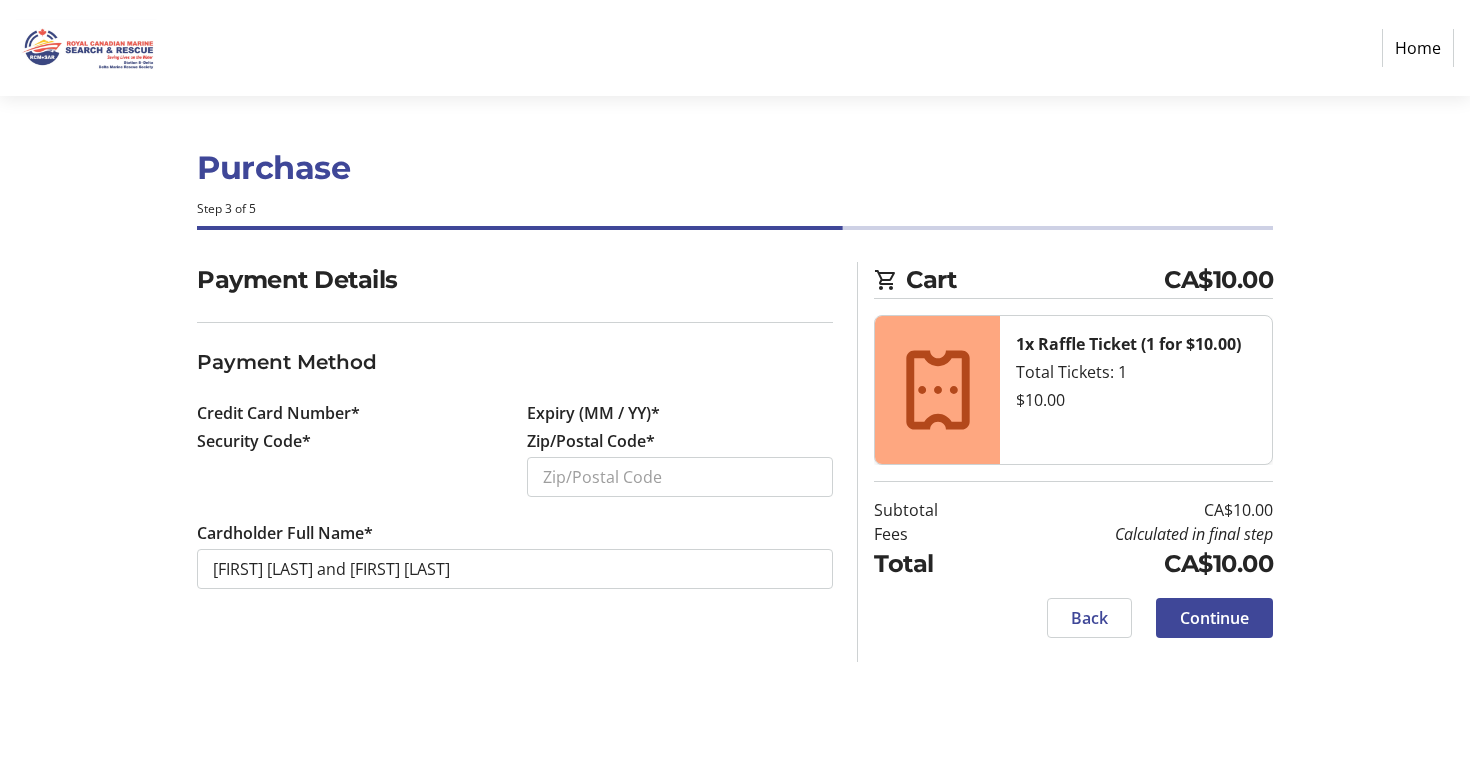 scroll, scrollTop: 0, scrollLeft: 0, axis: both 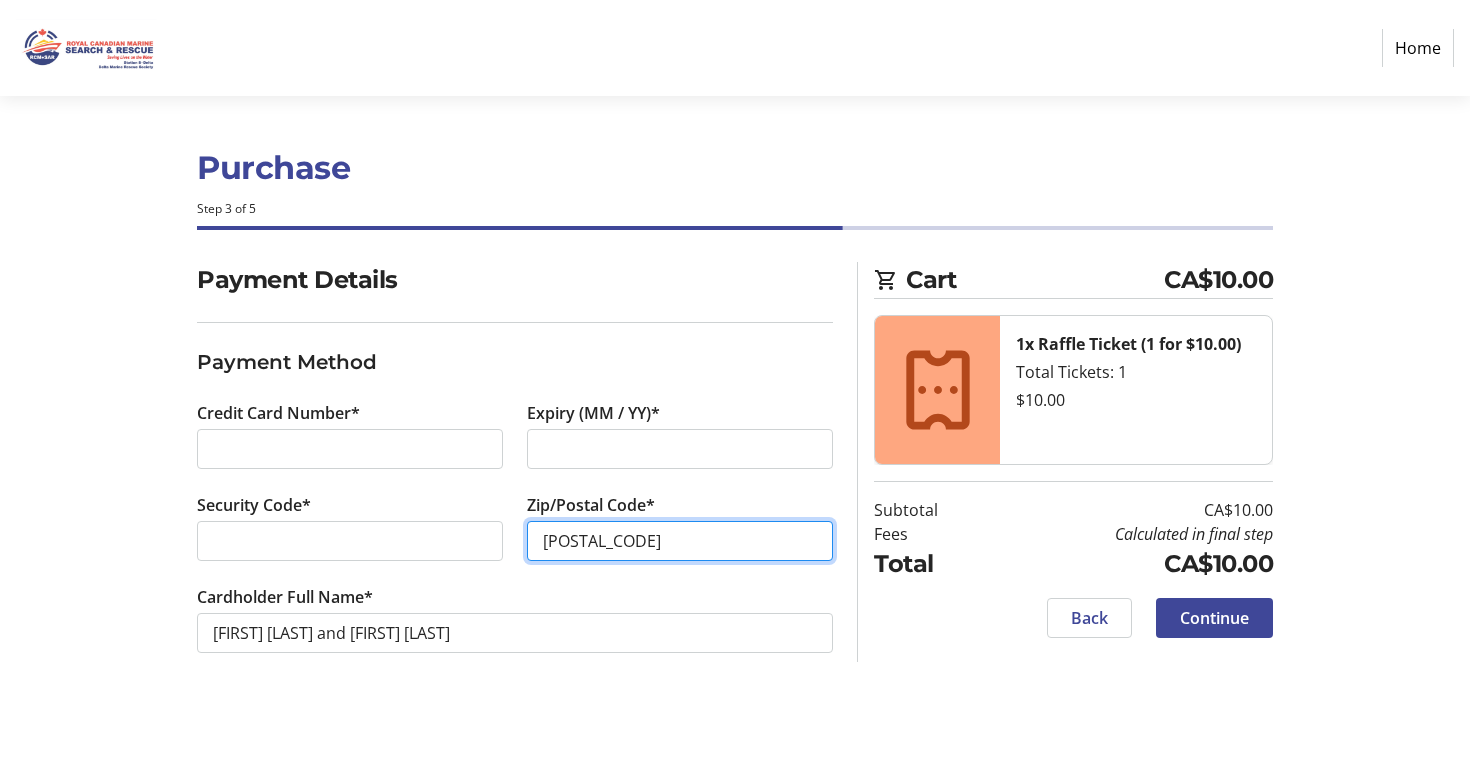 type on "[POSTAL_CODE]" 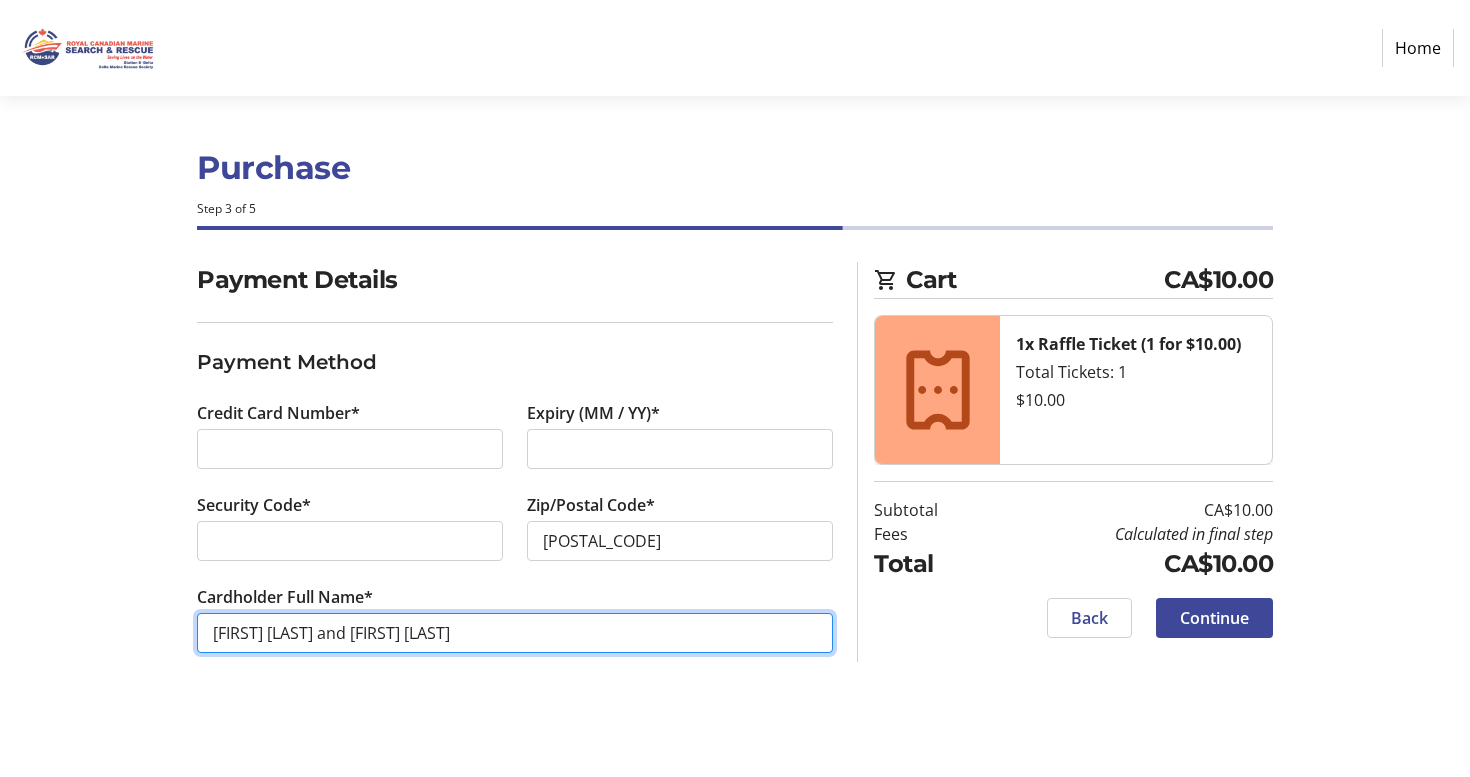 click on "Cynthia Wong and Anthony Li" at bounding box center (515, 633) 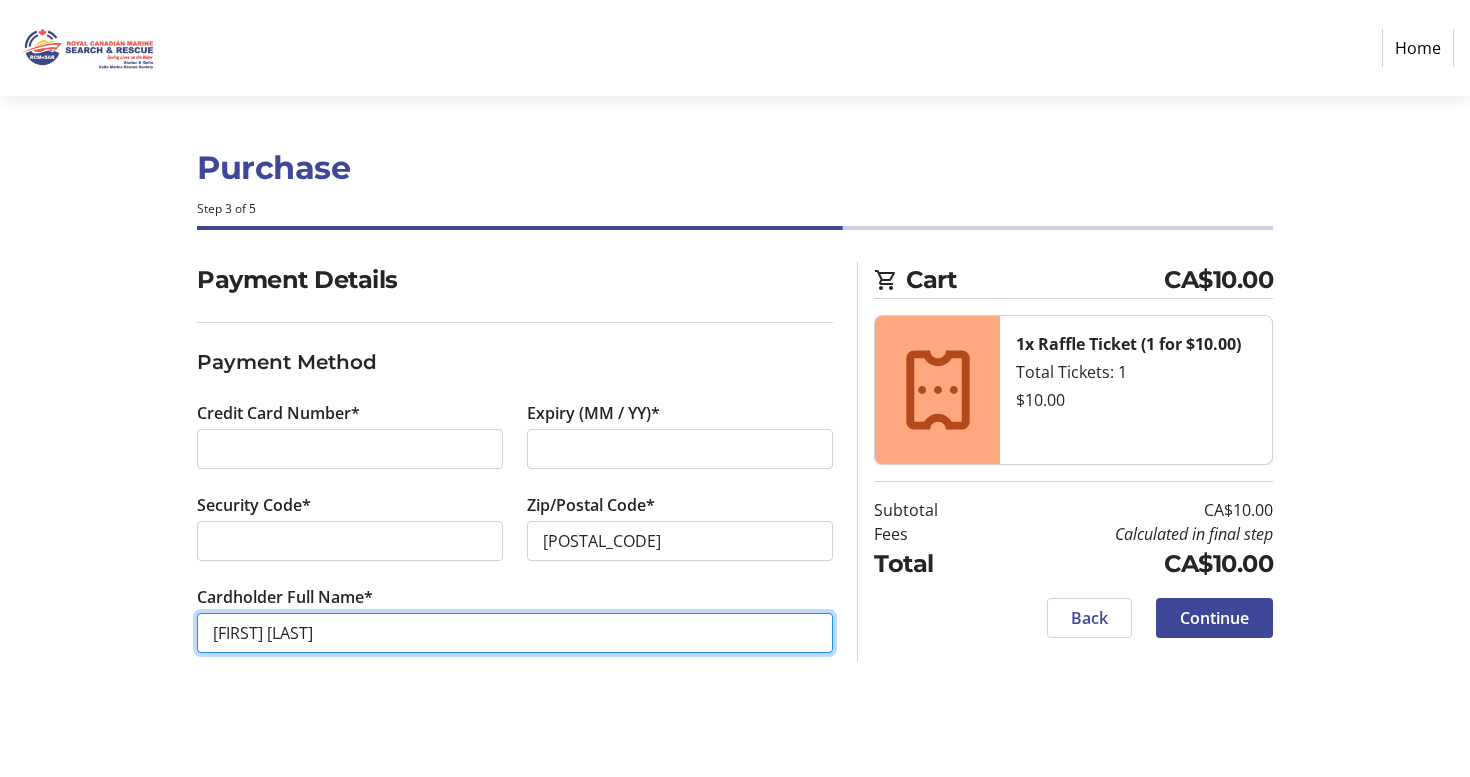 scroll, scrollTop: 0, scrollLeft: 0, axis: both 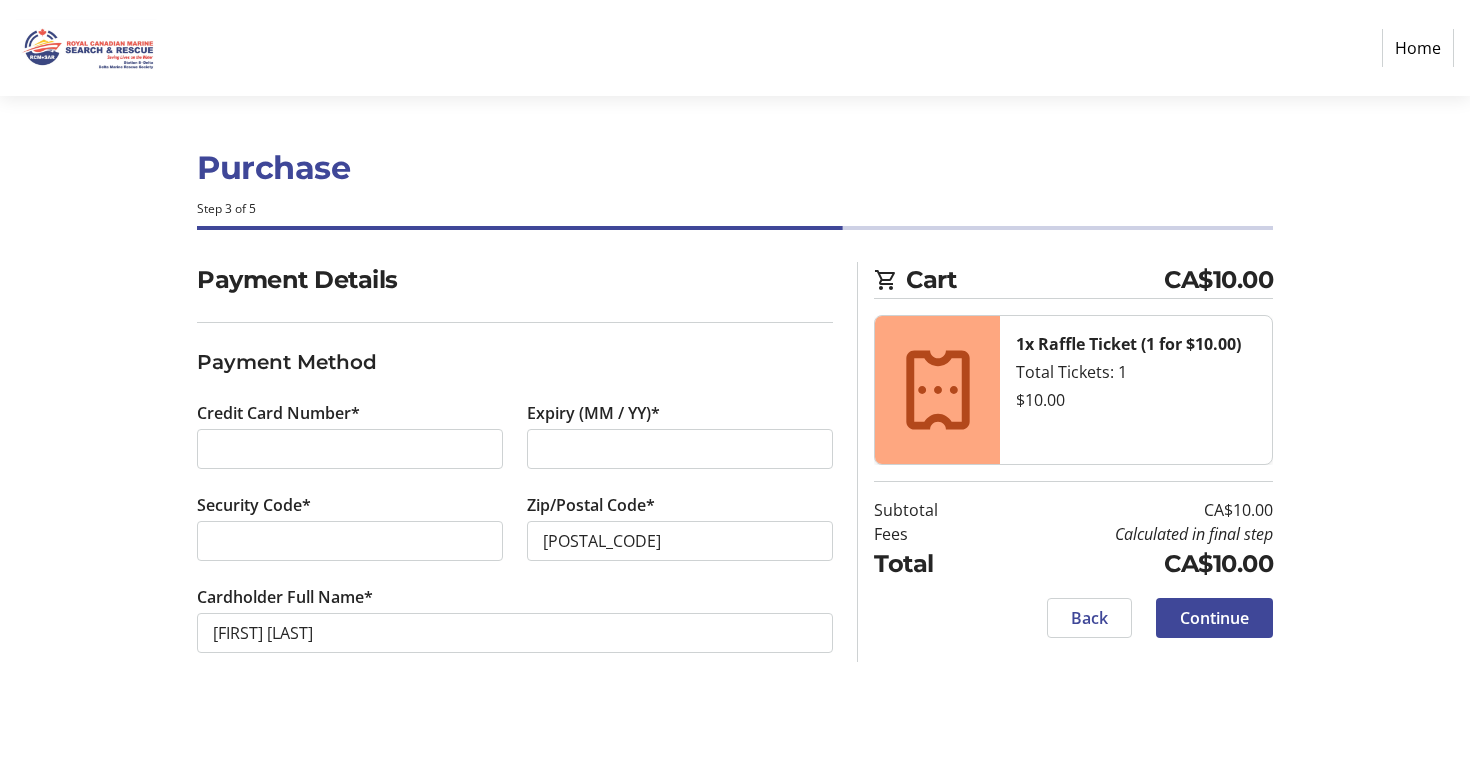 click on "Purchase Step 3 of 5 Cart CA$10.00 1x Raffle Ticket (1 for $10.00) Total Tickets: 1  $10.00  Subtotal  CA$10.00  Fees  Calculated in final step  Total  CA$10.00   Close  Payment Details Payment Method Credit Card Number* Expiry (MM / YY)* Security Code* Zip/Postal Code* V4M 0B8 Cardholder Full Name* Cynthia Wong-Li Cart CA$10.00 1x Raffle Ticket (1 for $10.00) Total Tickets: 1  $10.00  Subtotal  CA$10.00  Fees  Calculated in final step  Total  CA$10.00   Back   Continue   Back   Continue" at bounding box center (735, 436) 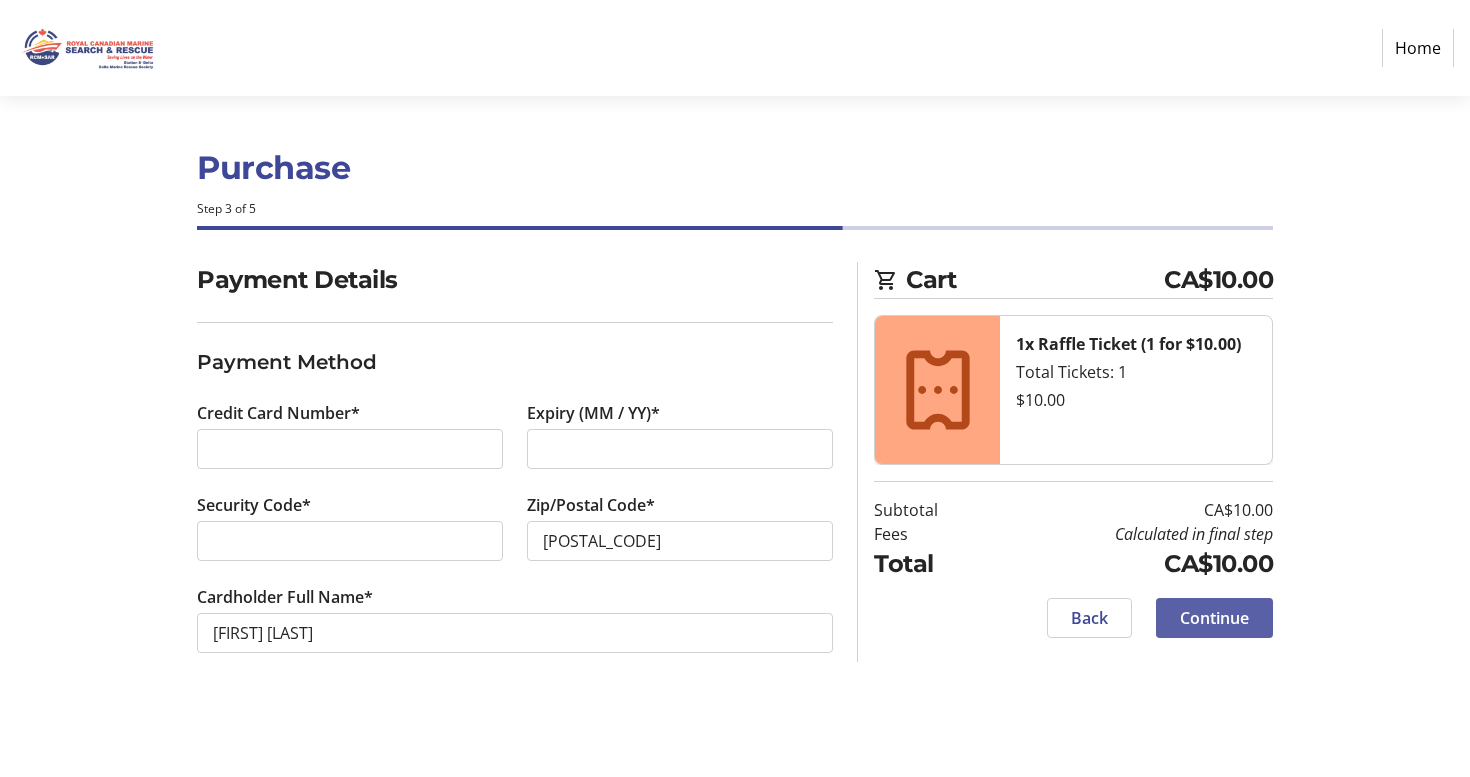 click on "Continue" at bounding box center [1214, 618] 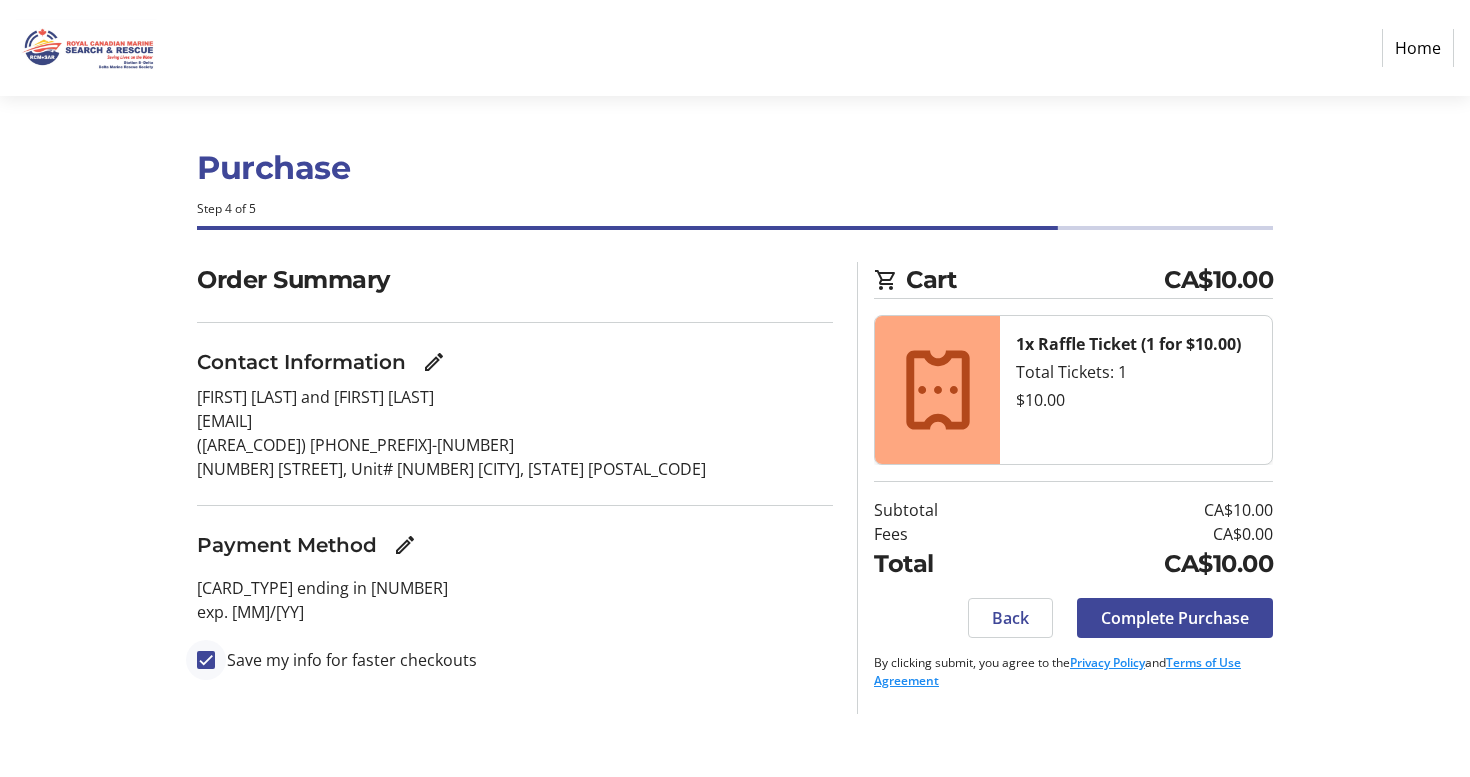 click on "Save my info for faster checkouts" at bounding box center (206, 660) 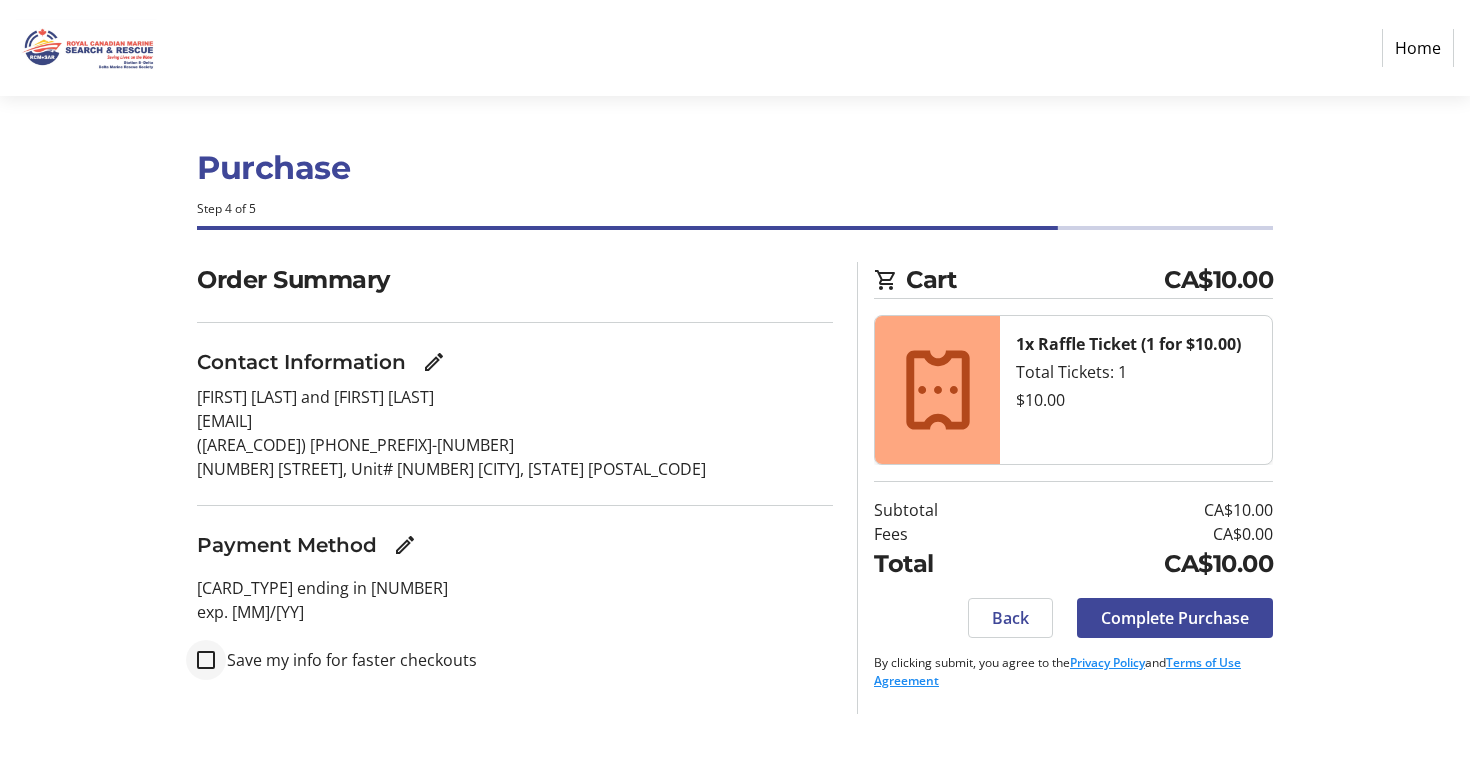 checkbox on "false" 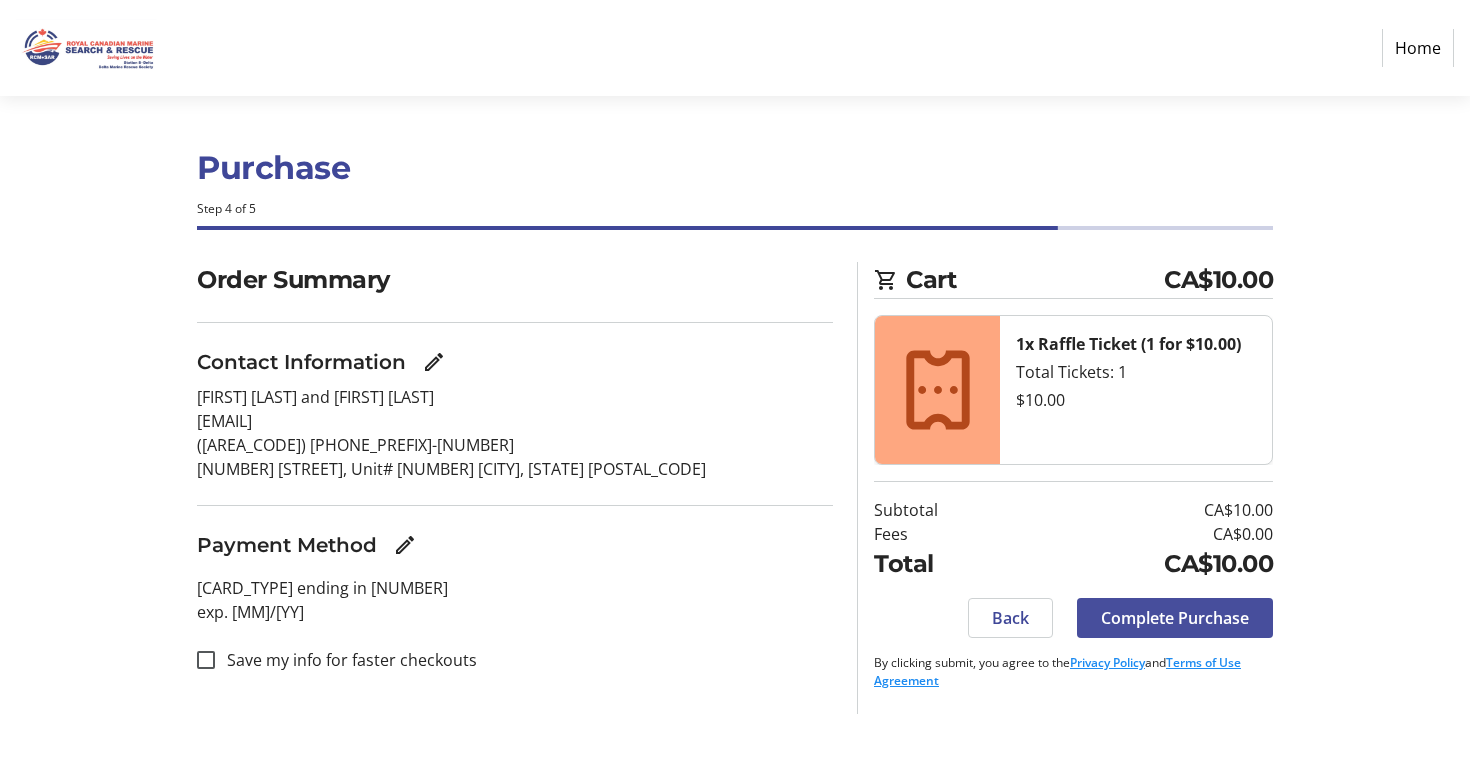 click on "Complete Purchase" at bounding box center [1175, 618] 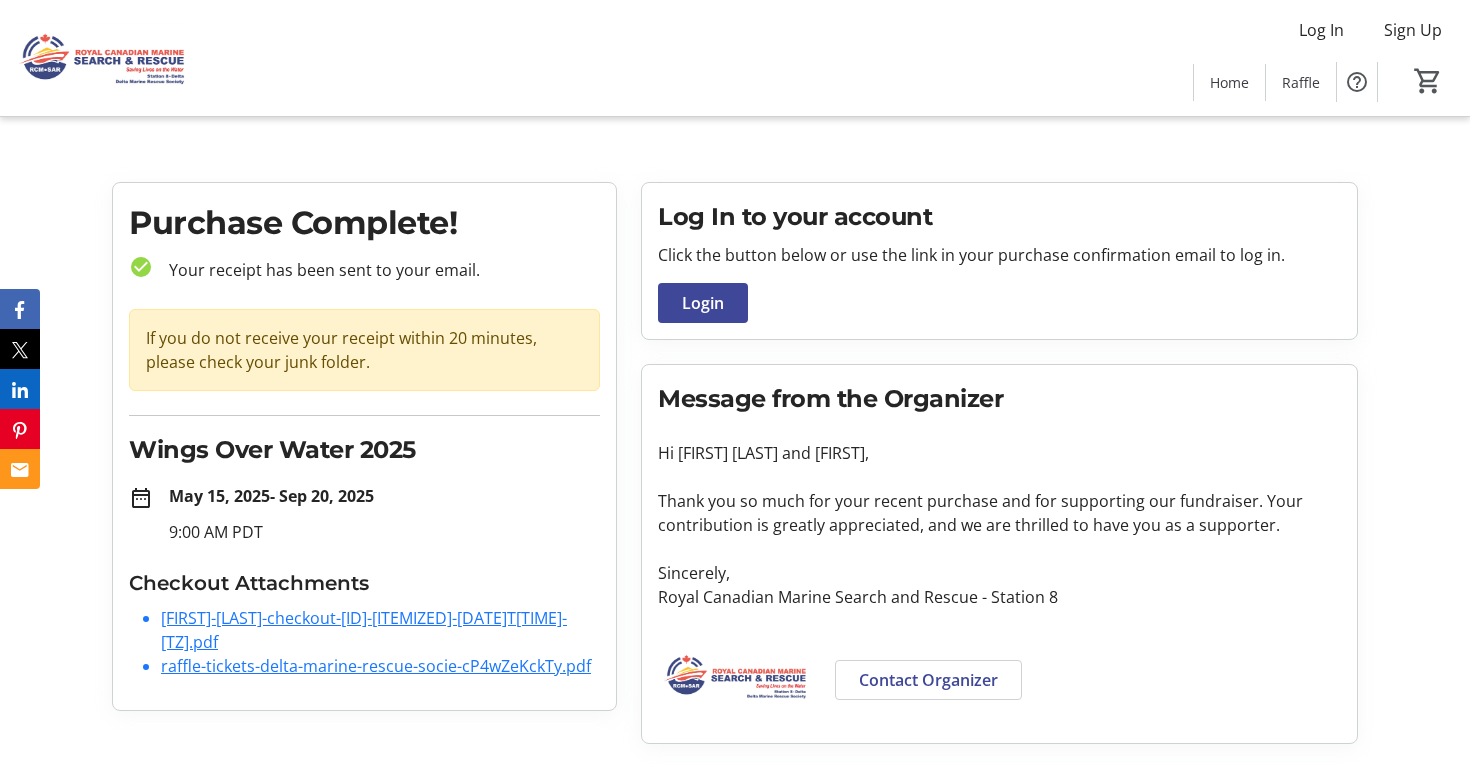 click on "Cynthia-Wong-and-AnthonyLi-checkout-d2VkJnx2May-itemized-2025-07-09T02-01-51-644Z.pdf" at bounding box center (364, 630) 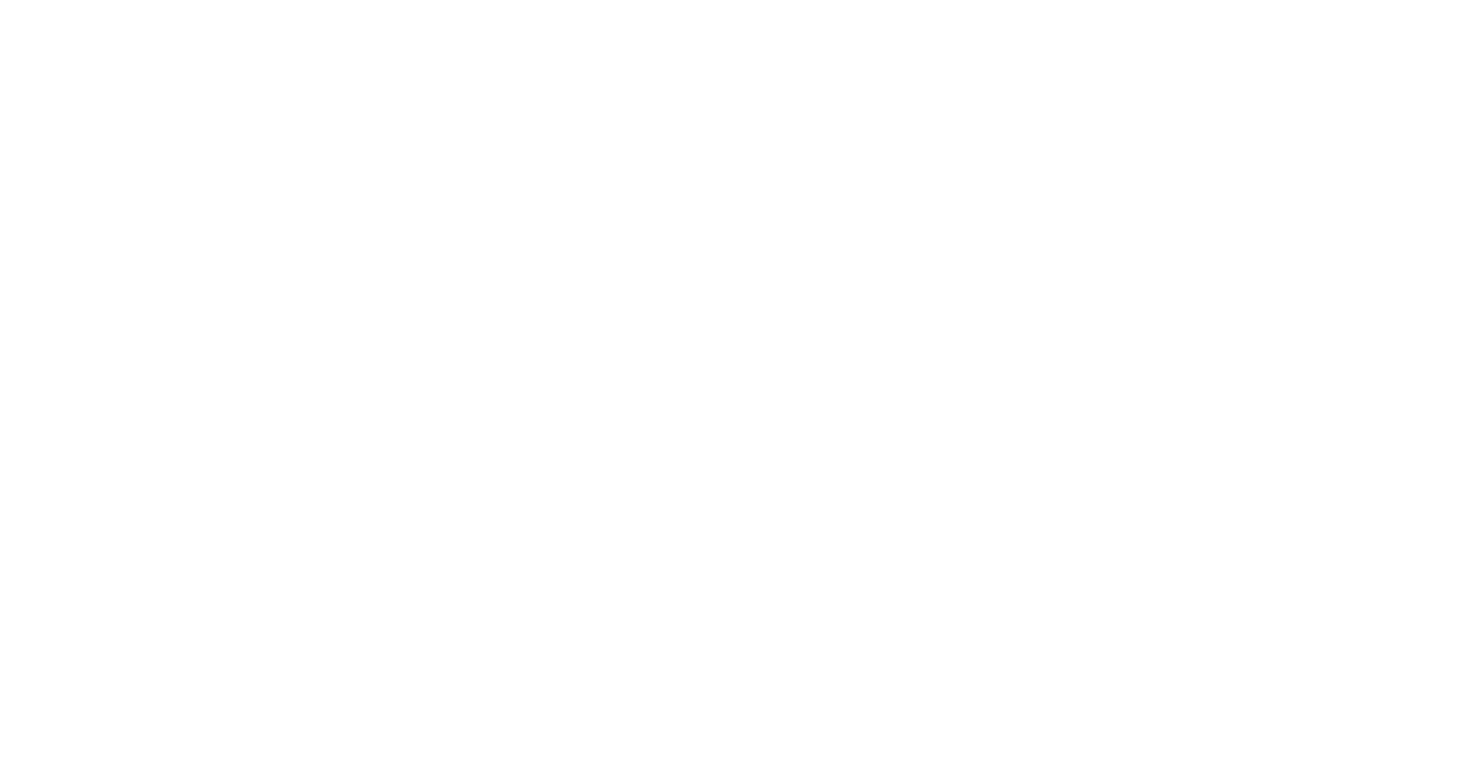 scroll, scrollTop: 0, scrollLeft: 0, axis: both 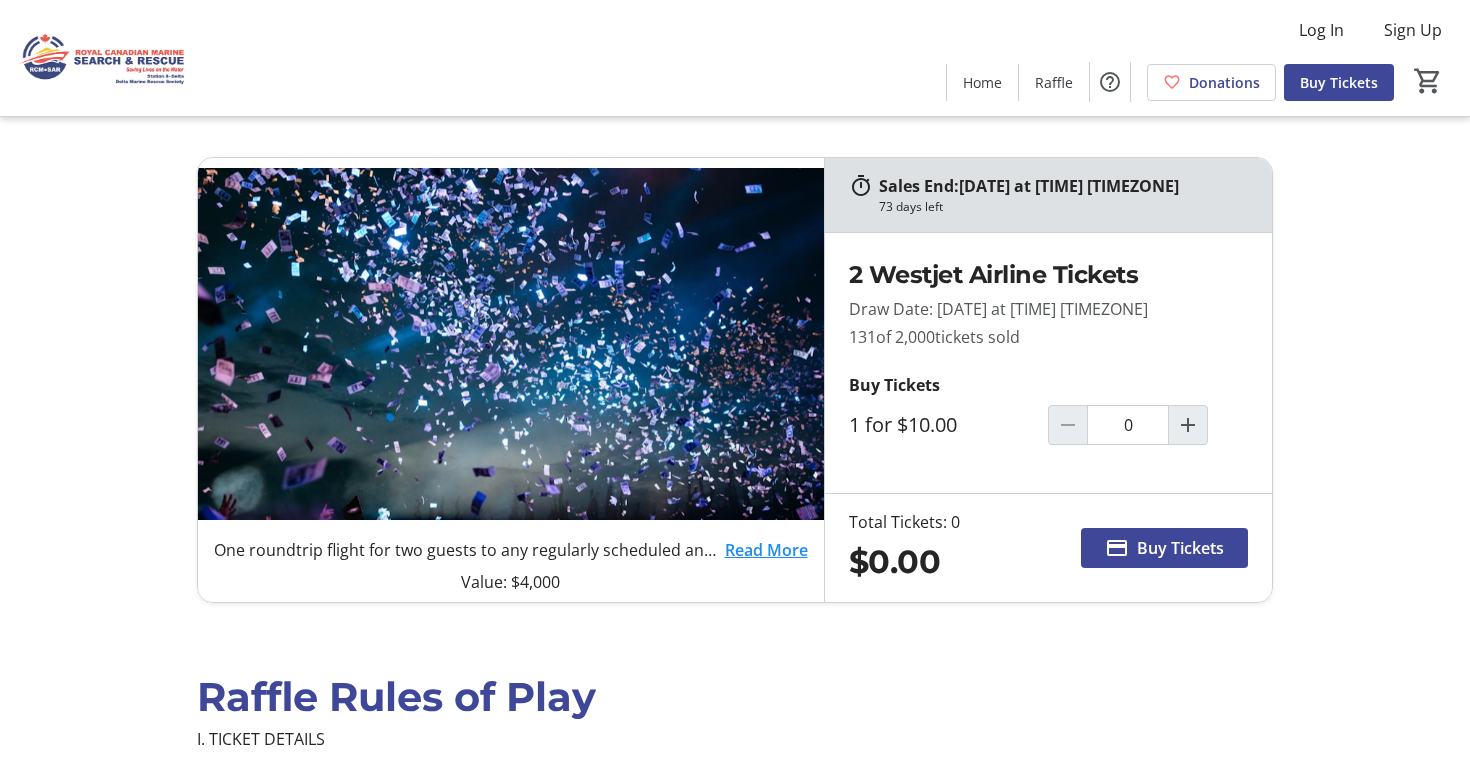 click on "Read More" at bounding box center [766, 550] 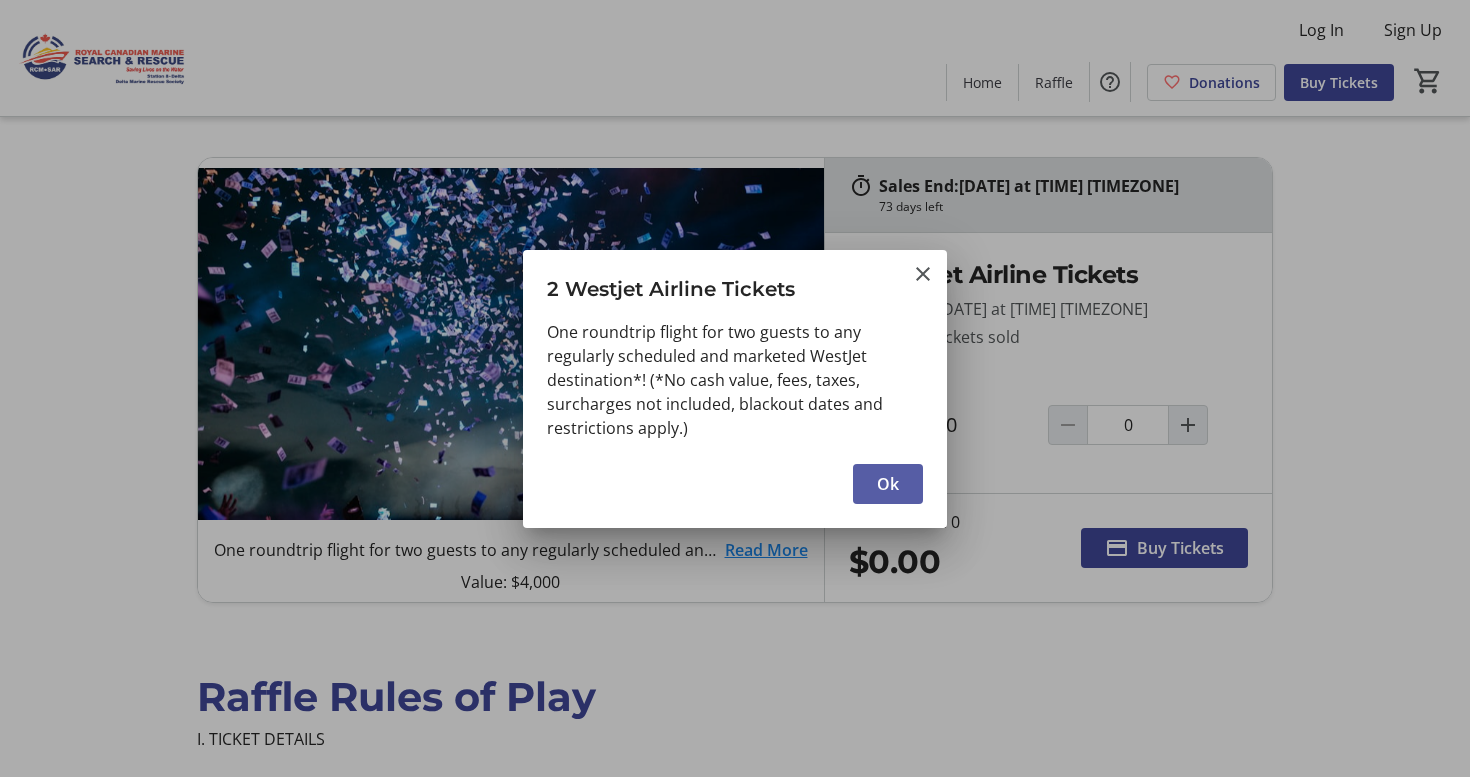 click at bounding box center (888, 484) 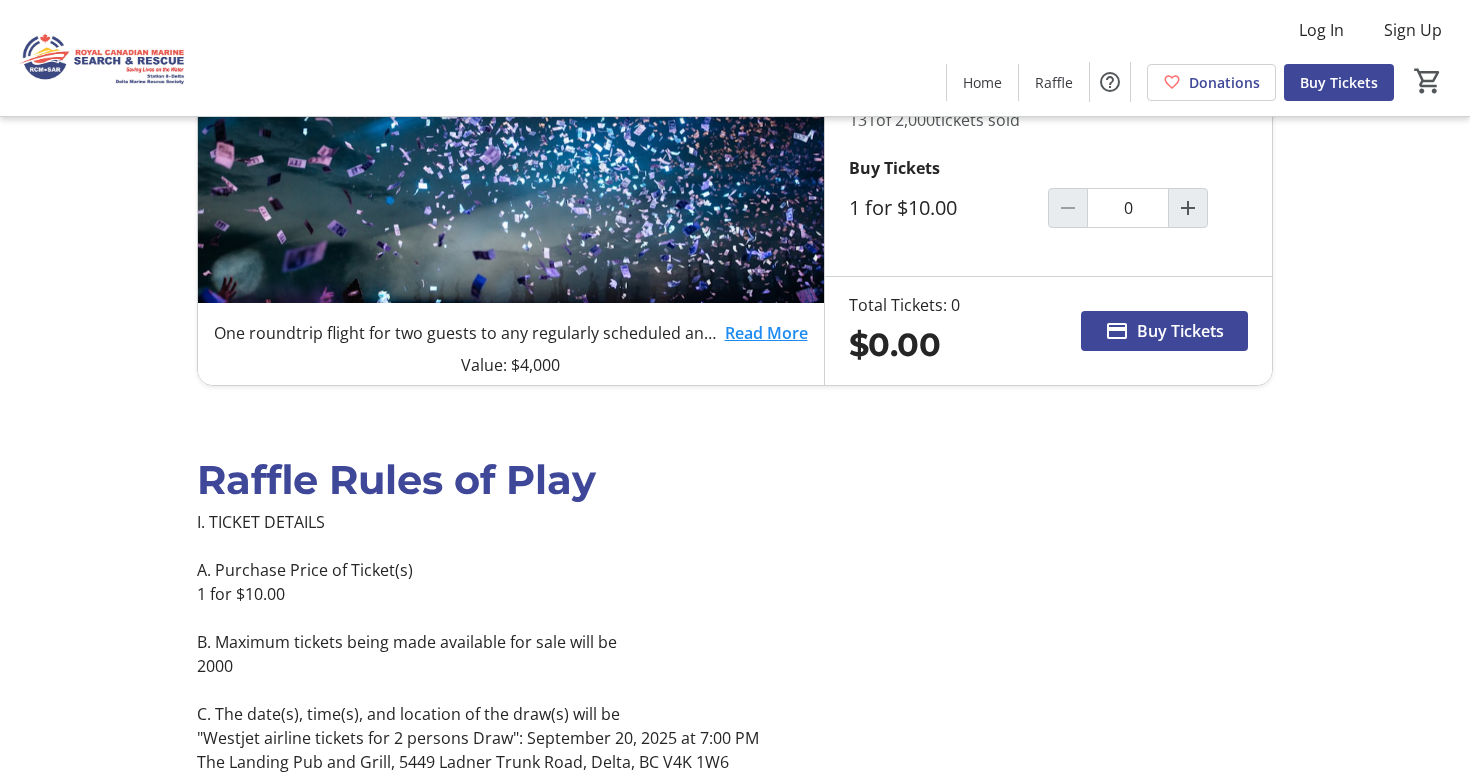 scroll, scrollTop: 219, scrollLeft: 0, axis: vertical 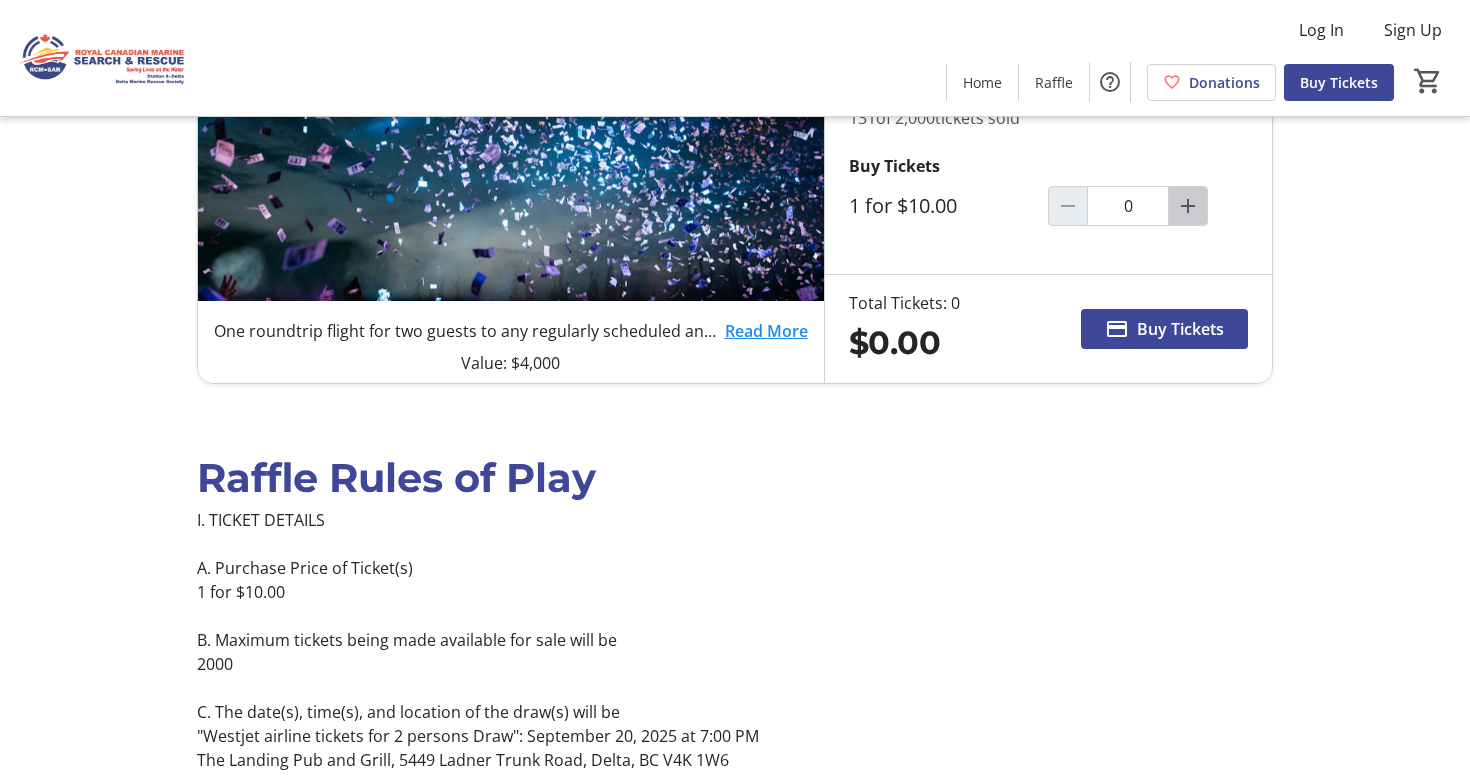 click at bounding box center (1188, 206) 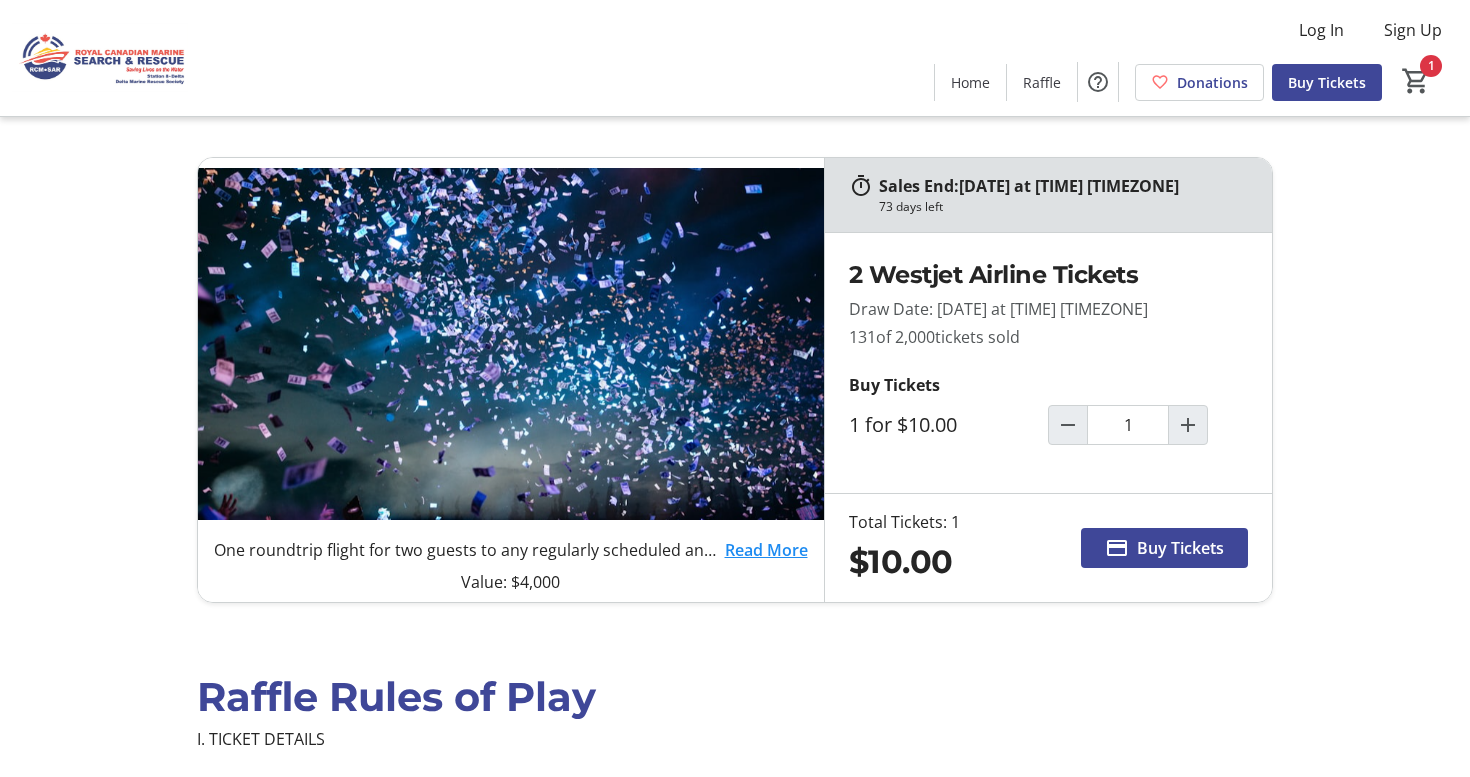 scroll, scrollTop: 0, scrollLeft: 0, axis: both 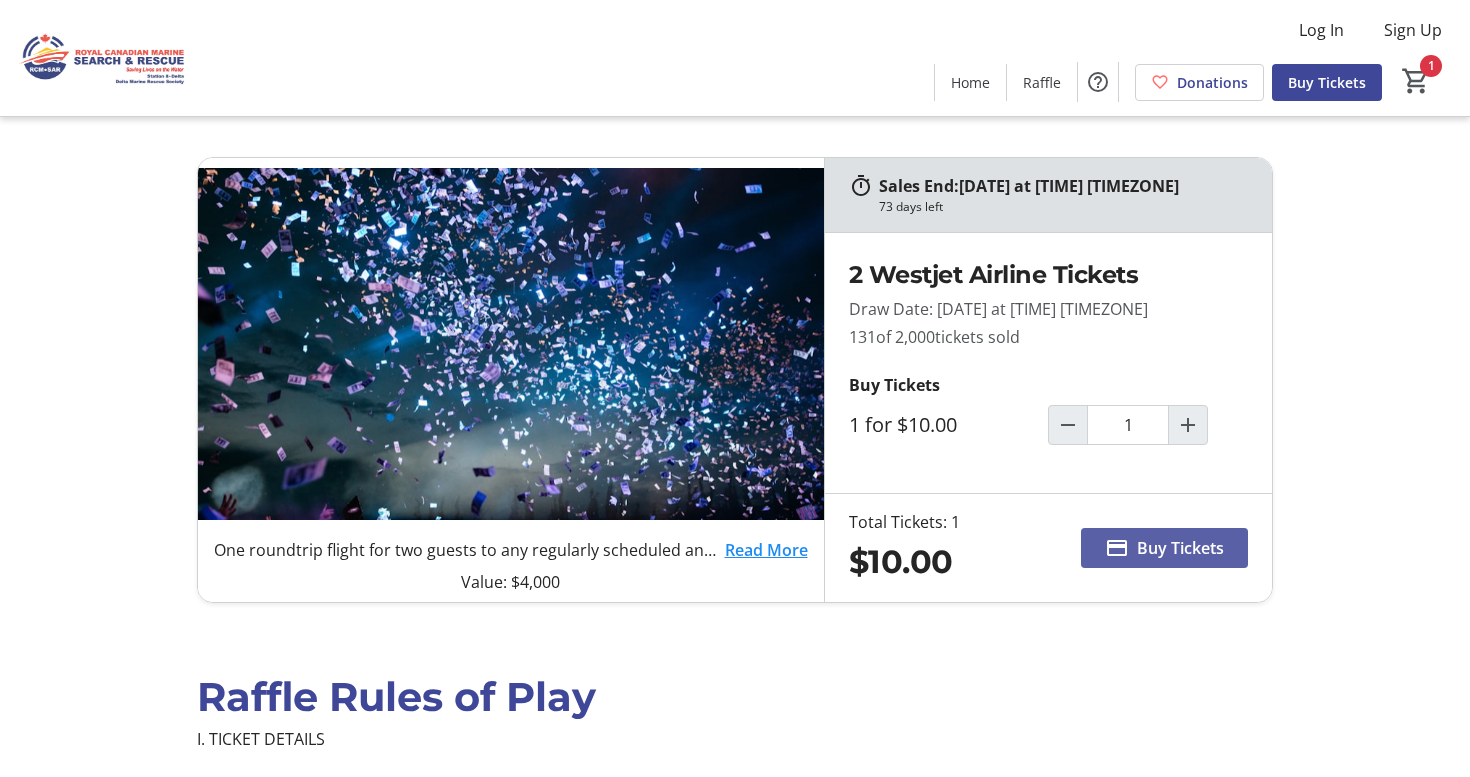 click on "Buy Tickets" at bounding box center (1180, 548) 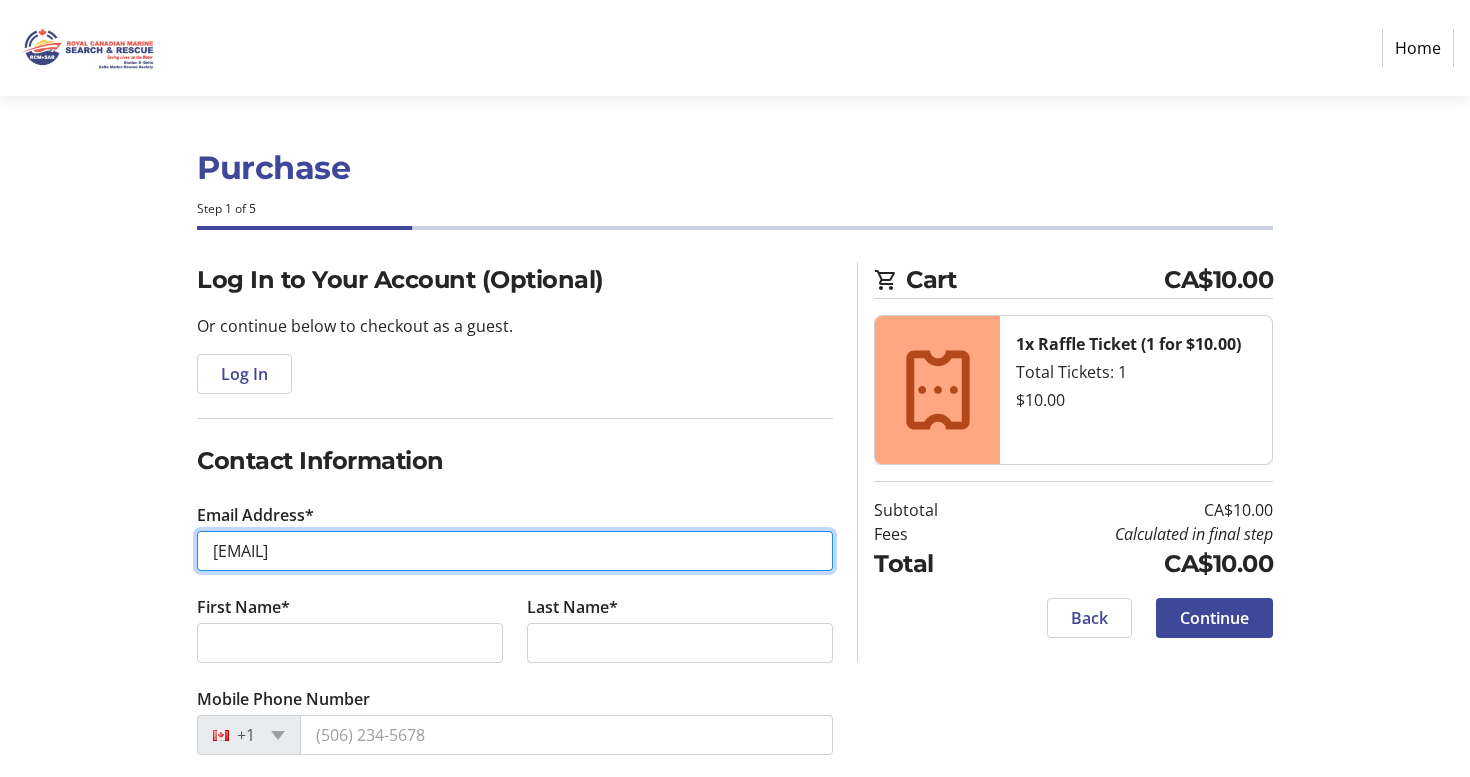 type on "[EMAIL]" 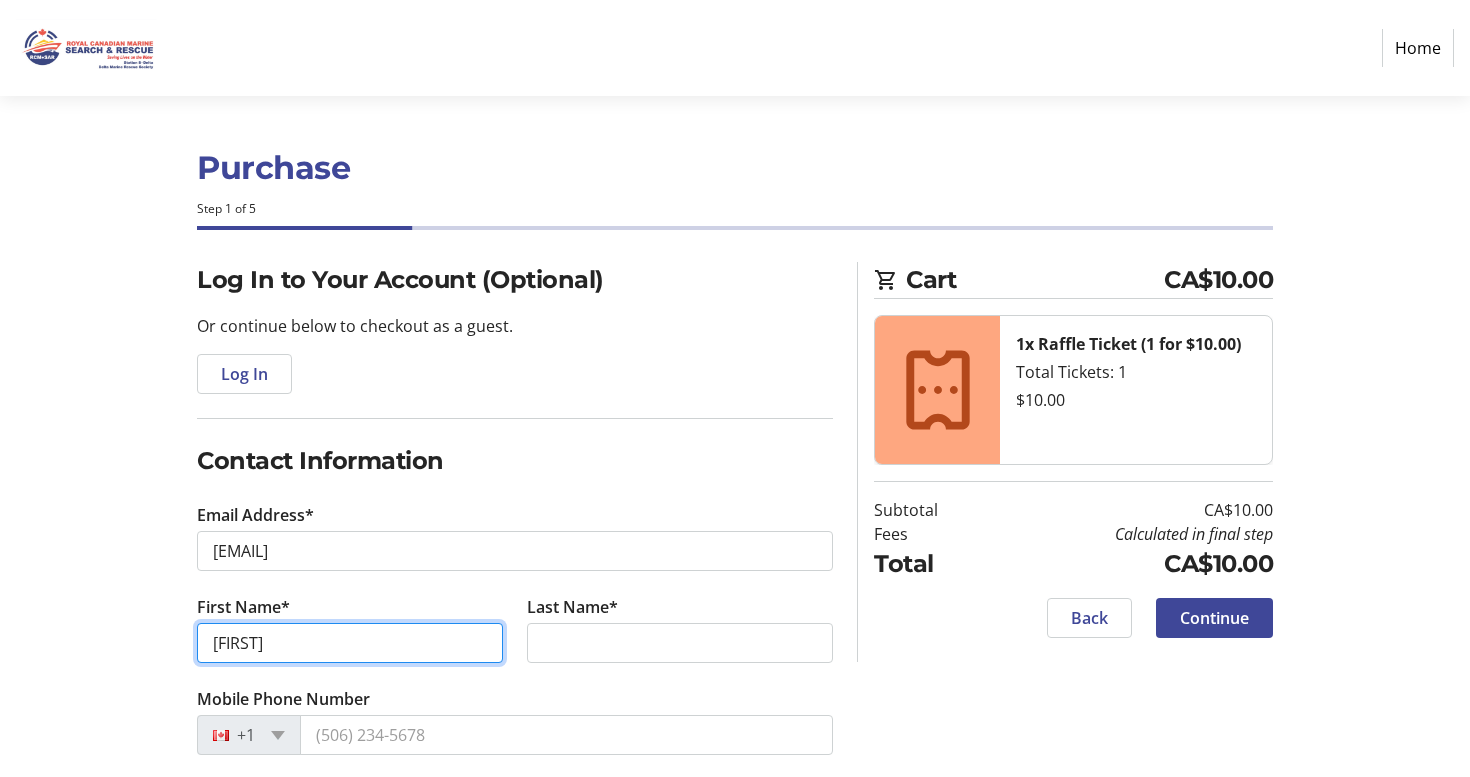 type on "[FIRST]" 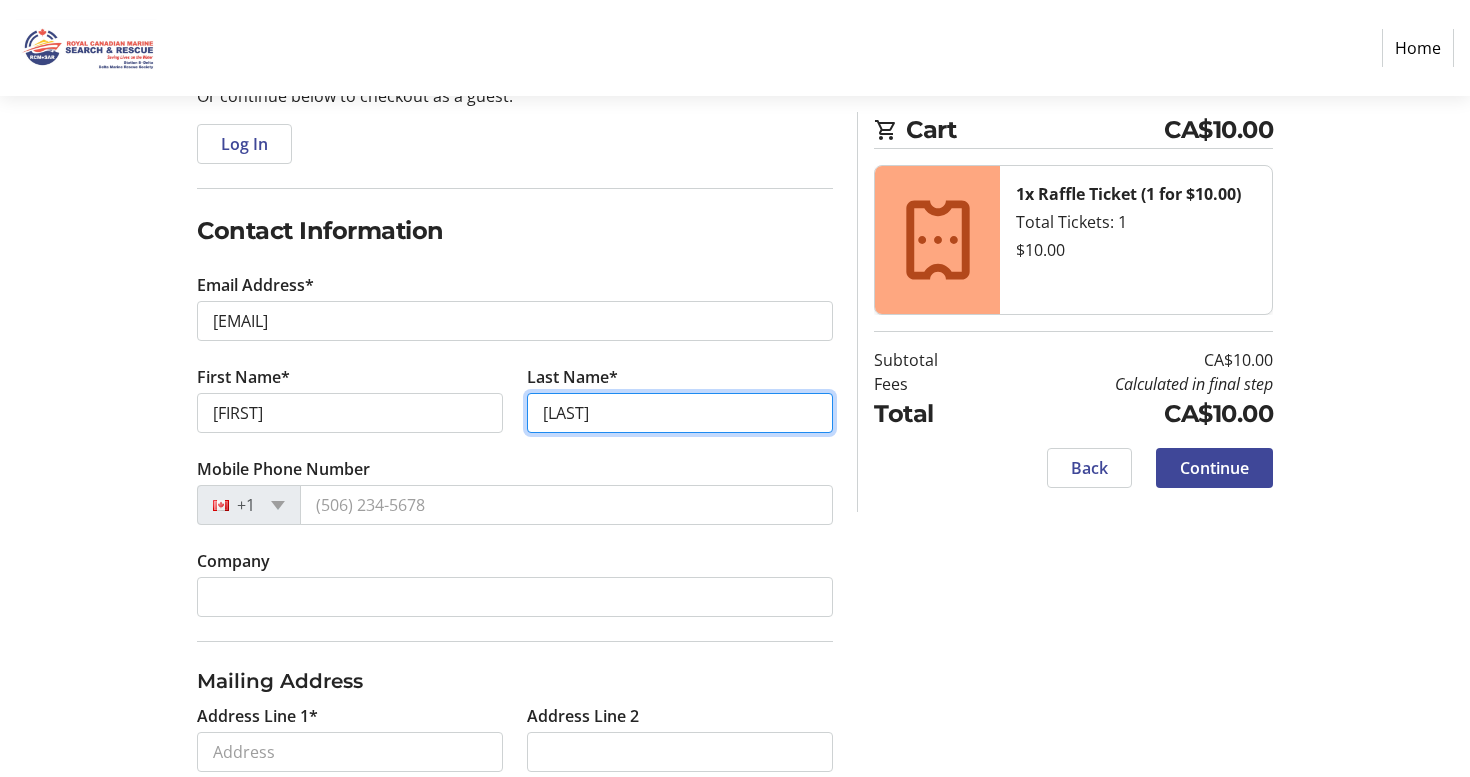 scroll, scrollTop: 236, scrollLeft: 0, axis: vertical 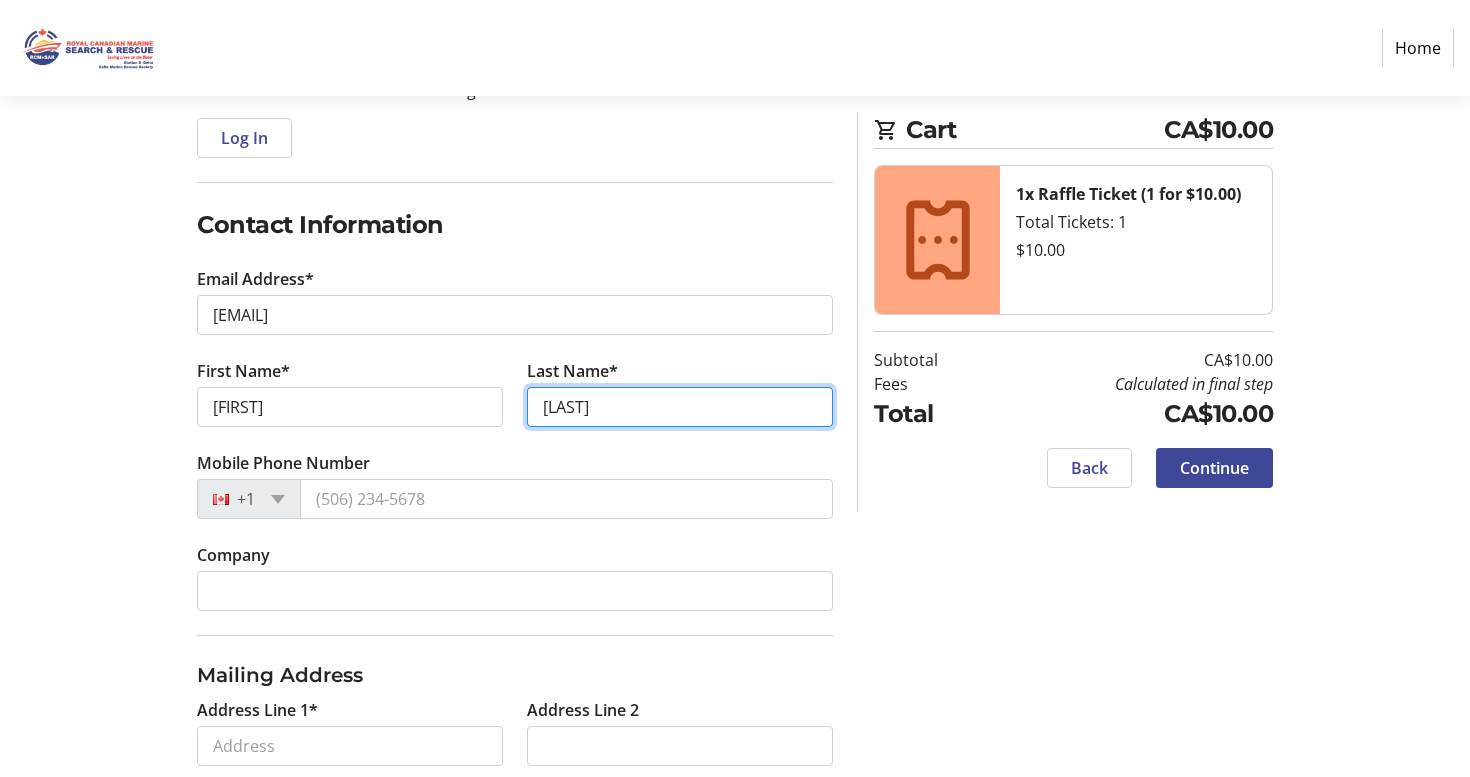 type on "[LAST]" 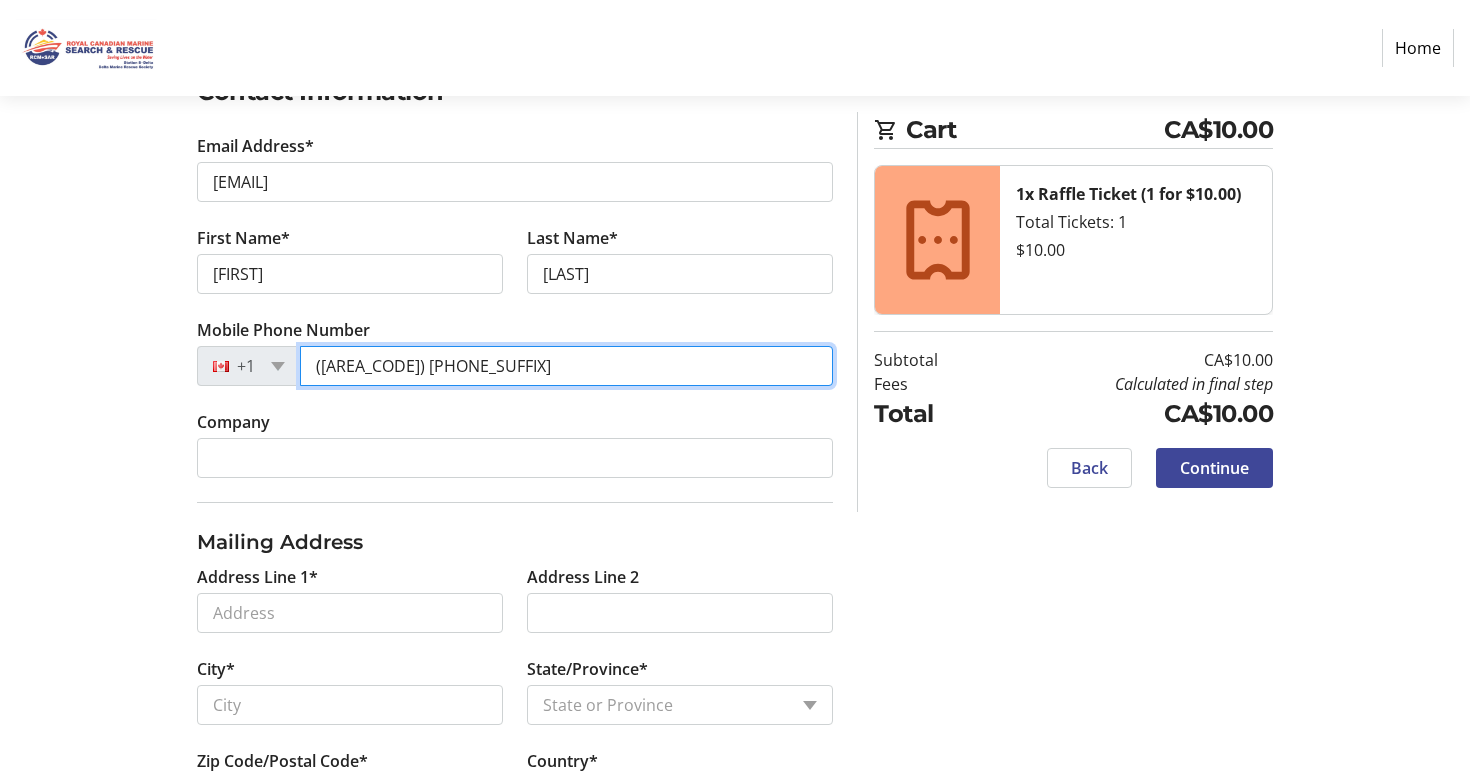 scroll, scrollTop: 374, scrollLeft: 0, axis: vertical 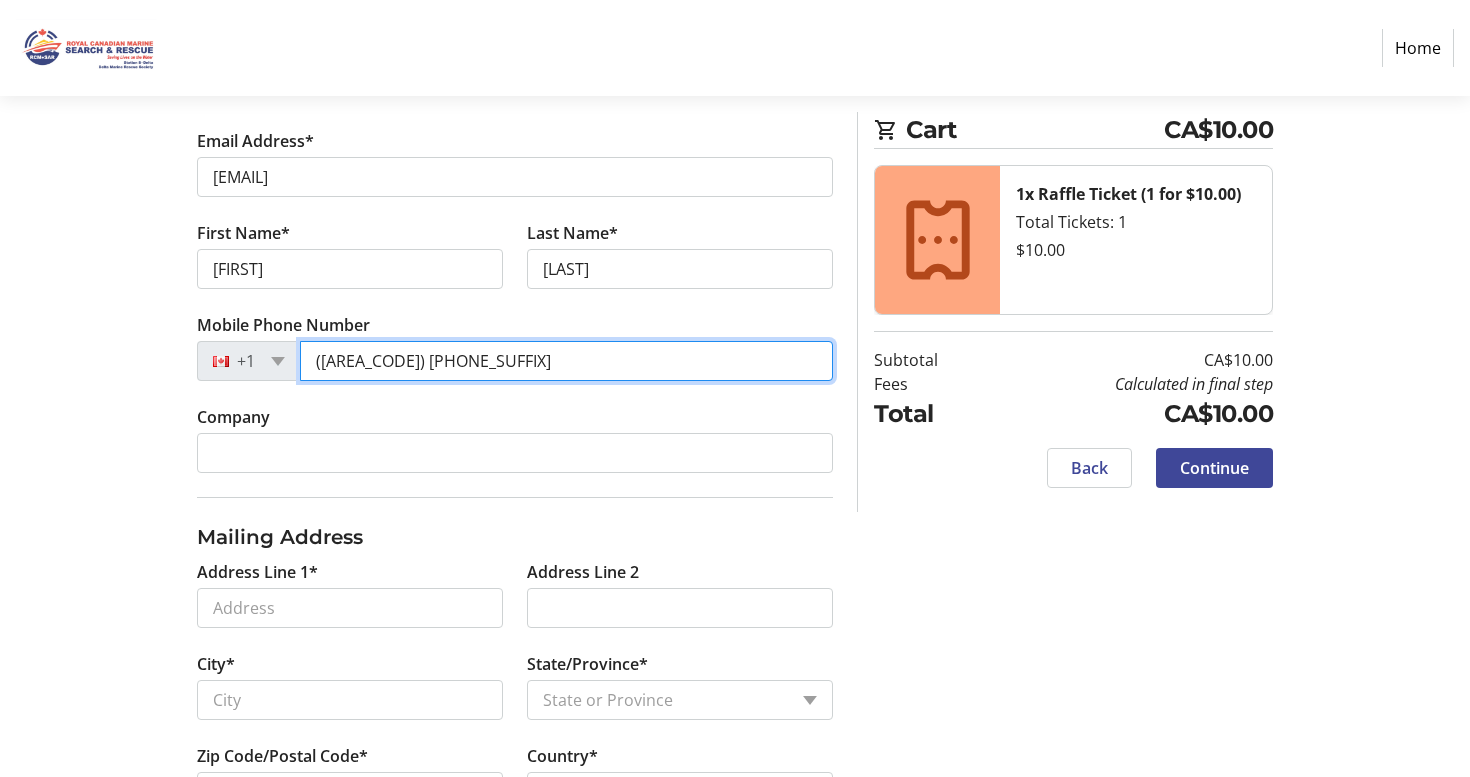 type on "([AREA_CODE]) [PHONE_SUFFIX]" 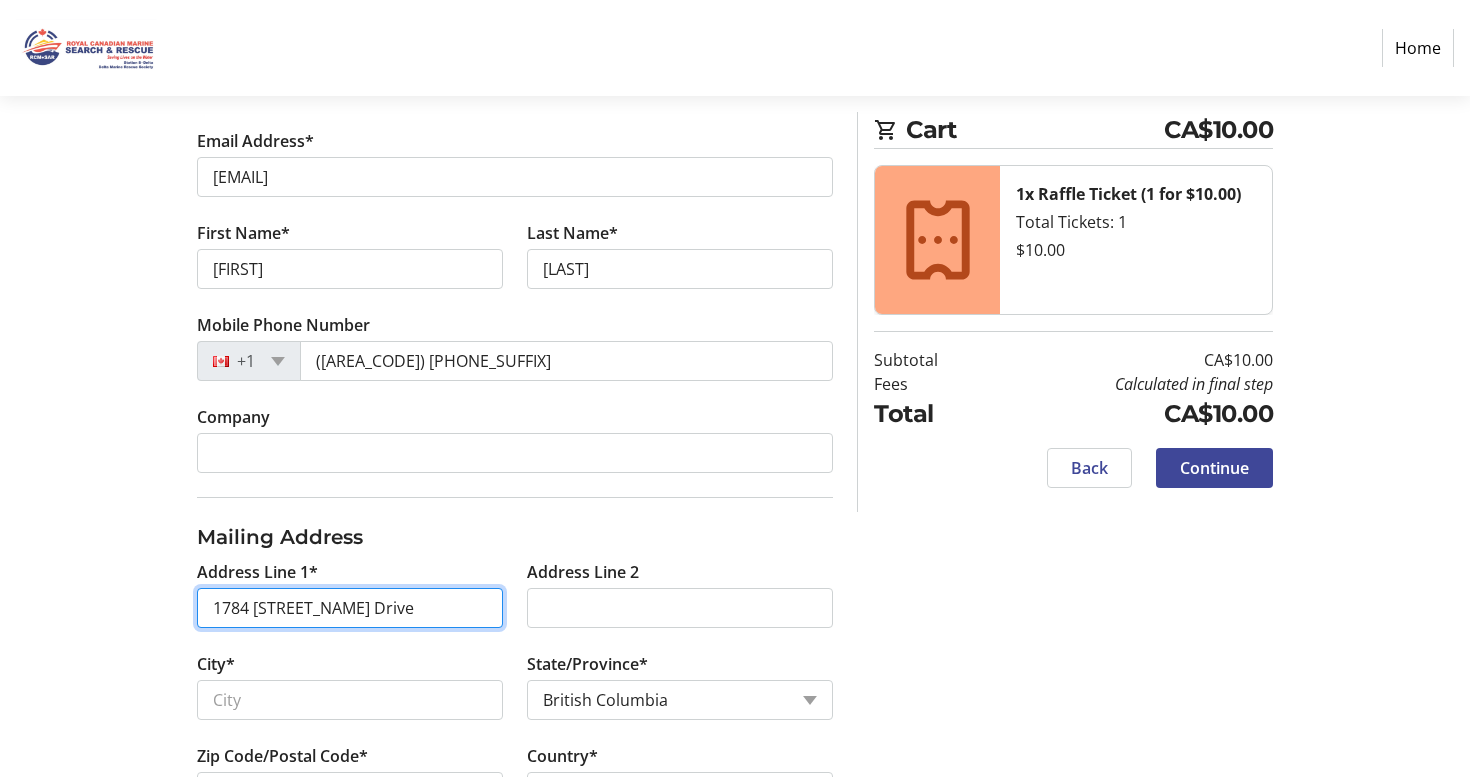 click on "1784 [STREET_NAME] Drive" at bounding box center [350, 608] 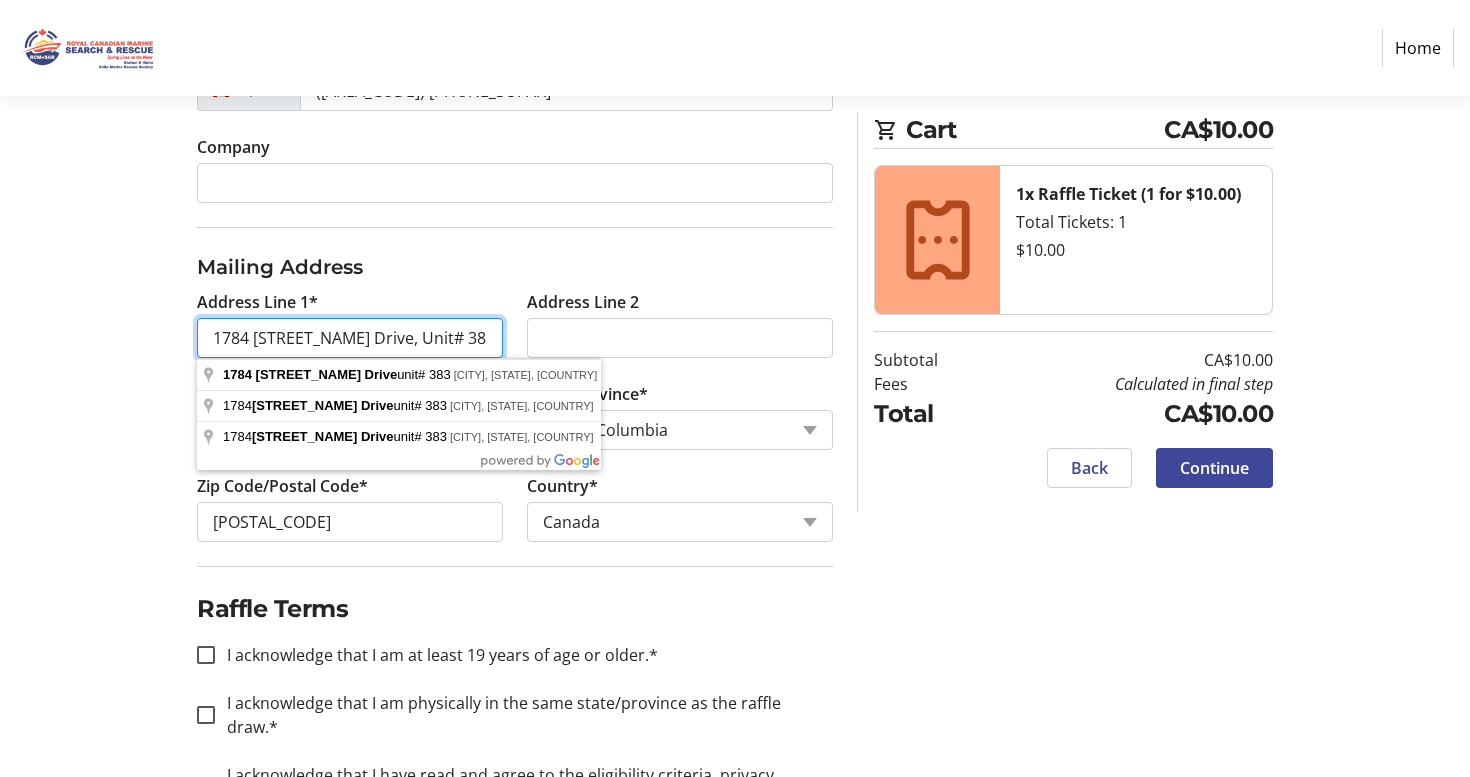 scroll, scrollTop: 661, scrollLeft: 0, axis: vertical 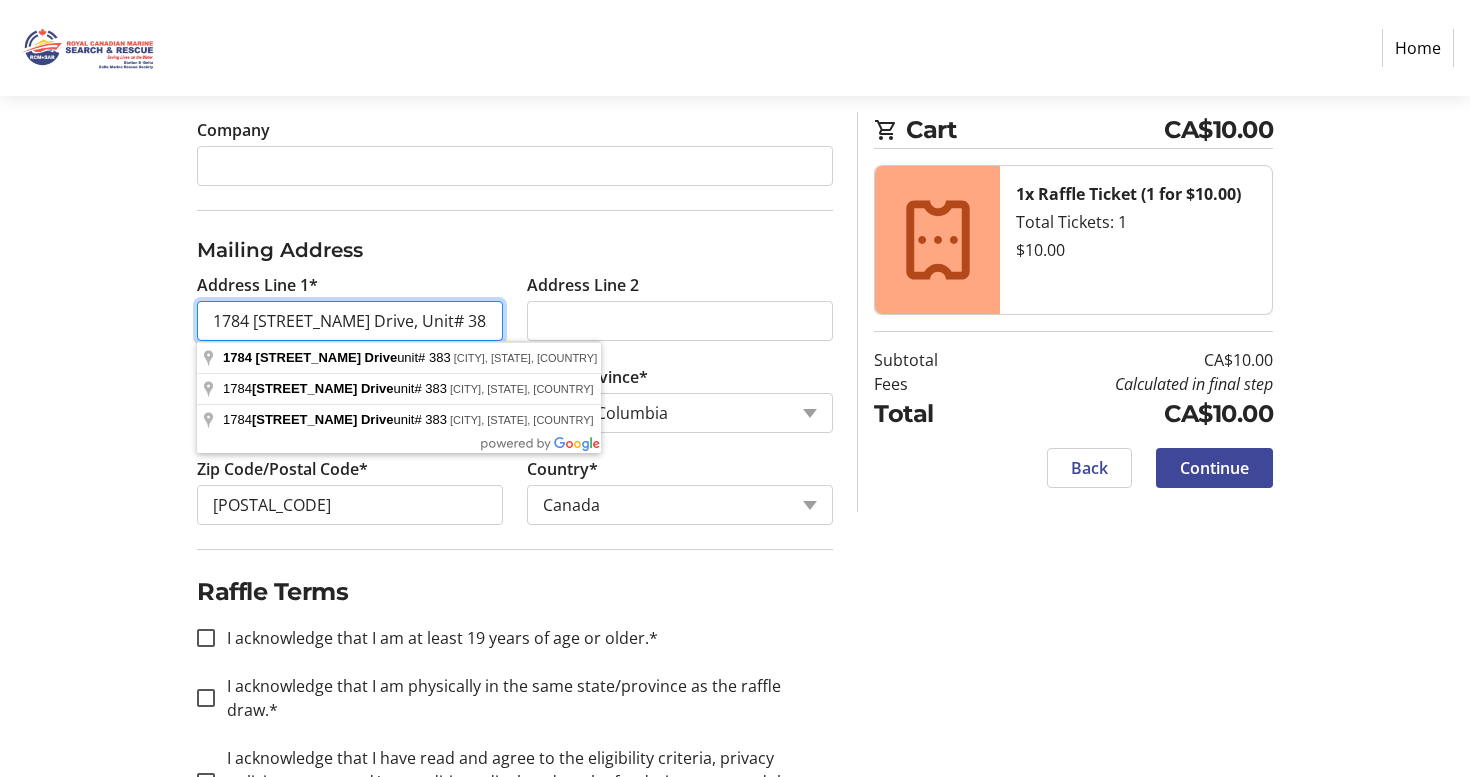 type on "1784 [STREET_NAME] Drive, Unit# 383" 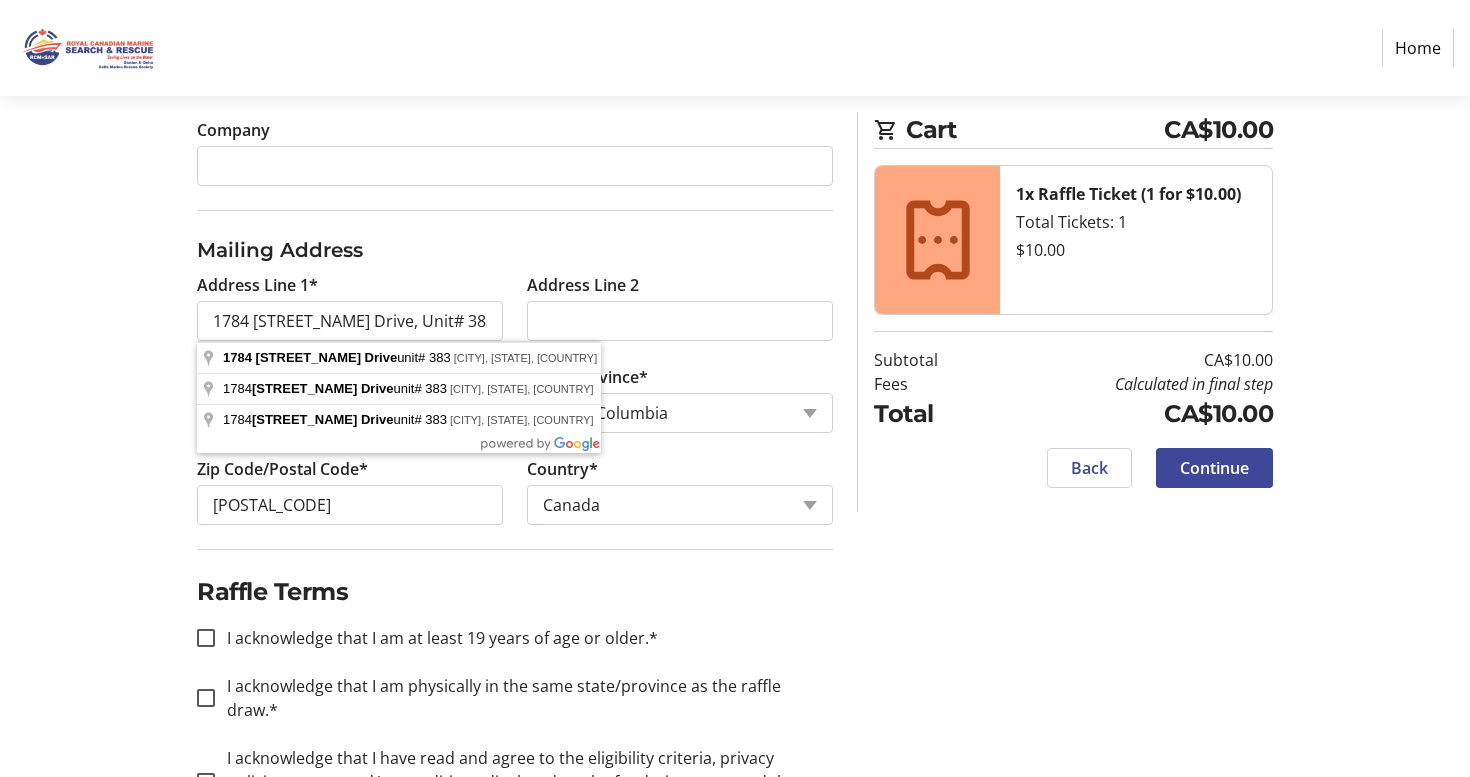 click on "Cart CA$10.00 1x Raffle Ticket (1 for $10.00) Total Tickets: 1  $10.00  Subtotal  CA$10.00  Fees  Calculated in final step  Total  CA$10.00   Back   Continue" at bounding box center [1073, 312] 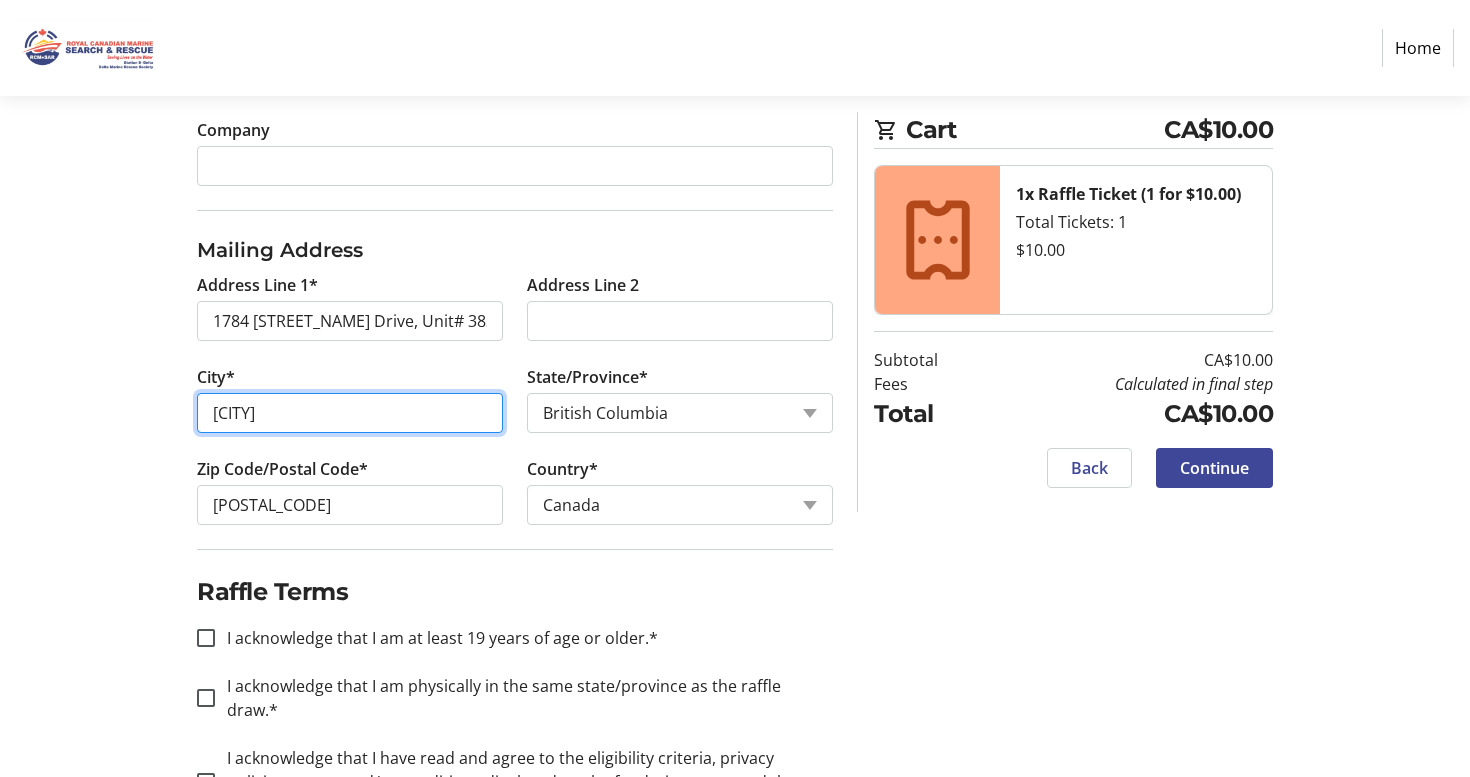 type on "[CITY]" 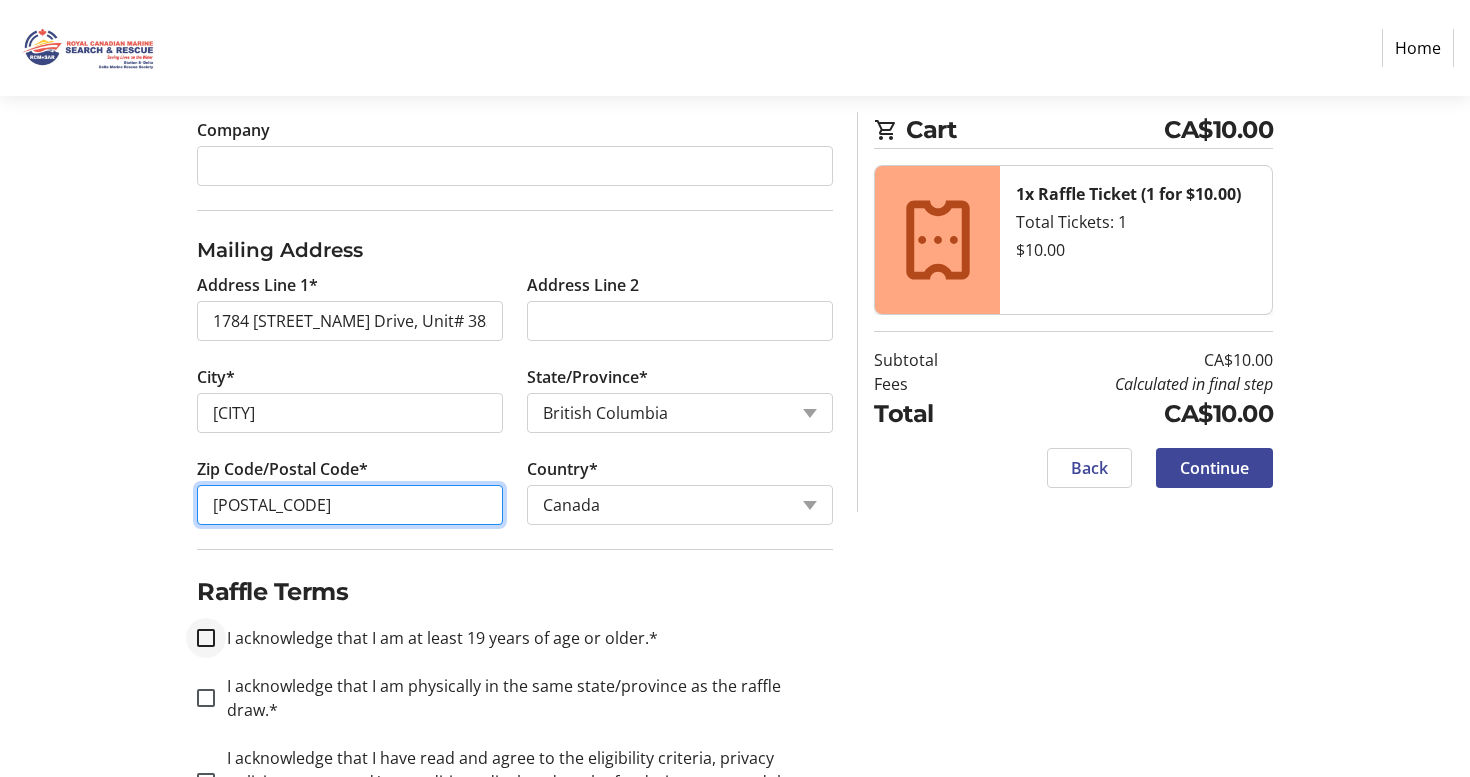 type on "[POSTAL_CODE]" 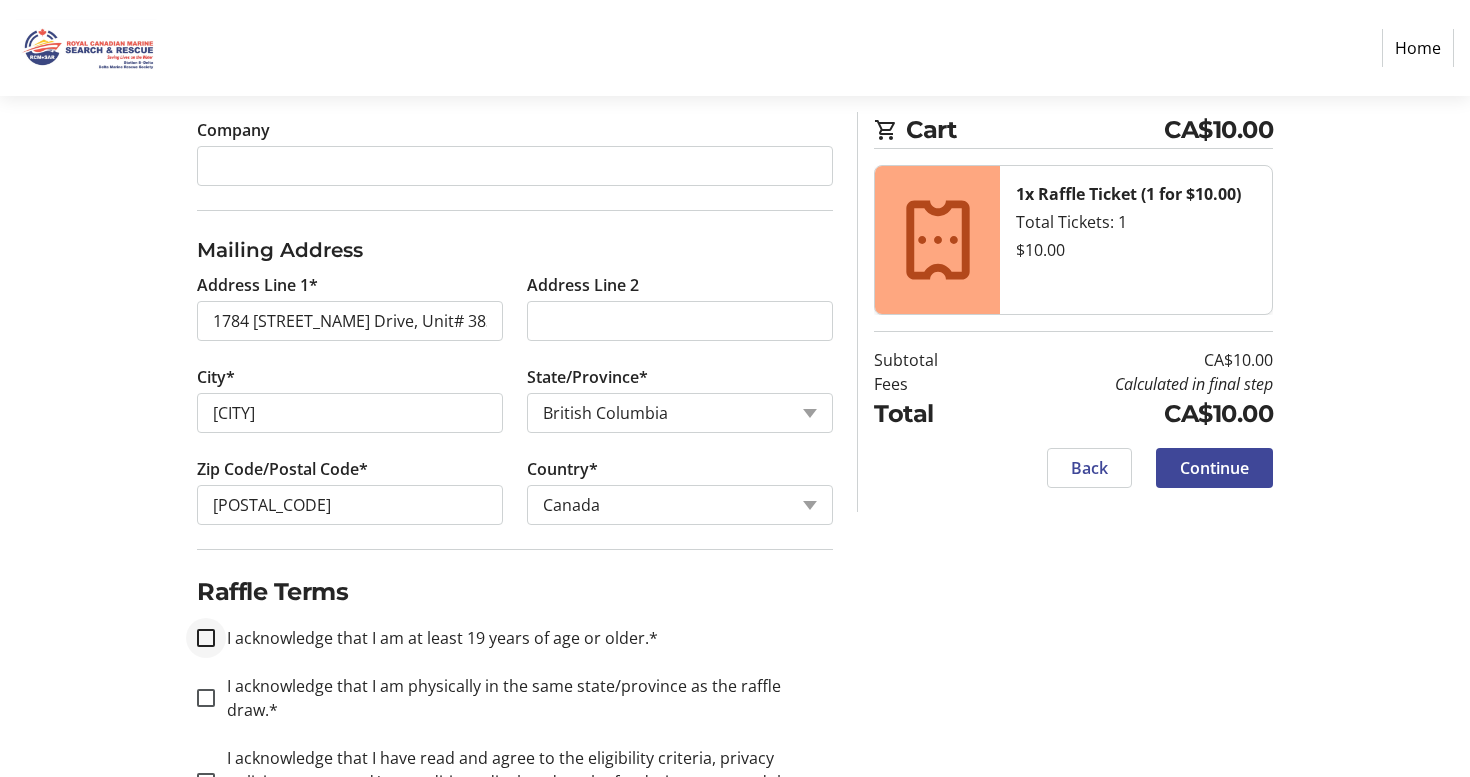 click on "I acknowledge that I am at least 19 years of age or older.*" at bounding box center (206, 638) 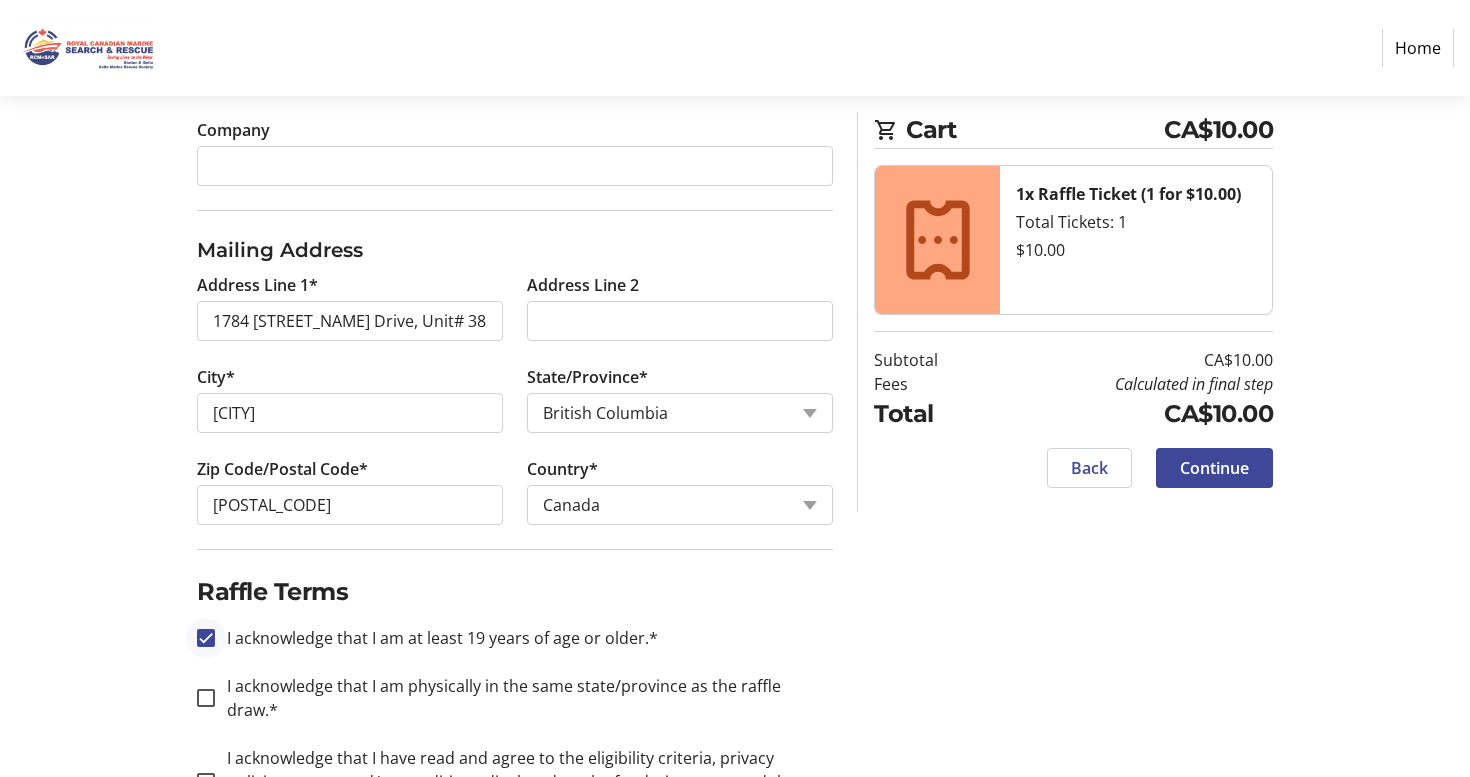 checkbox on "true" 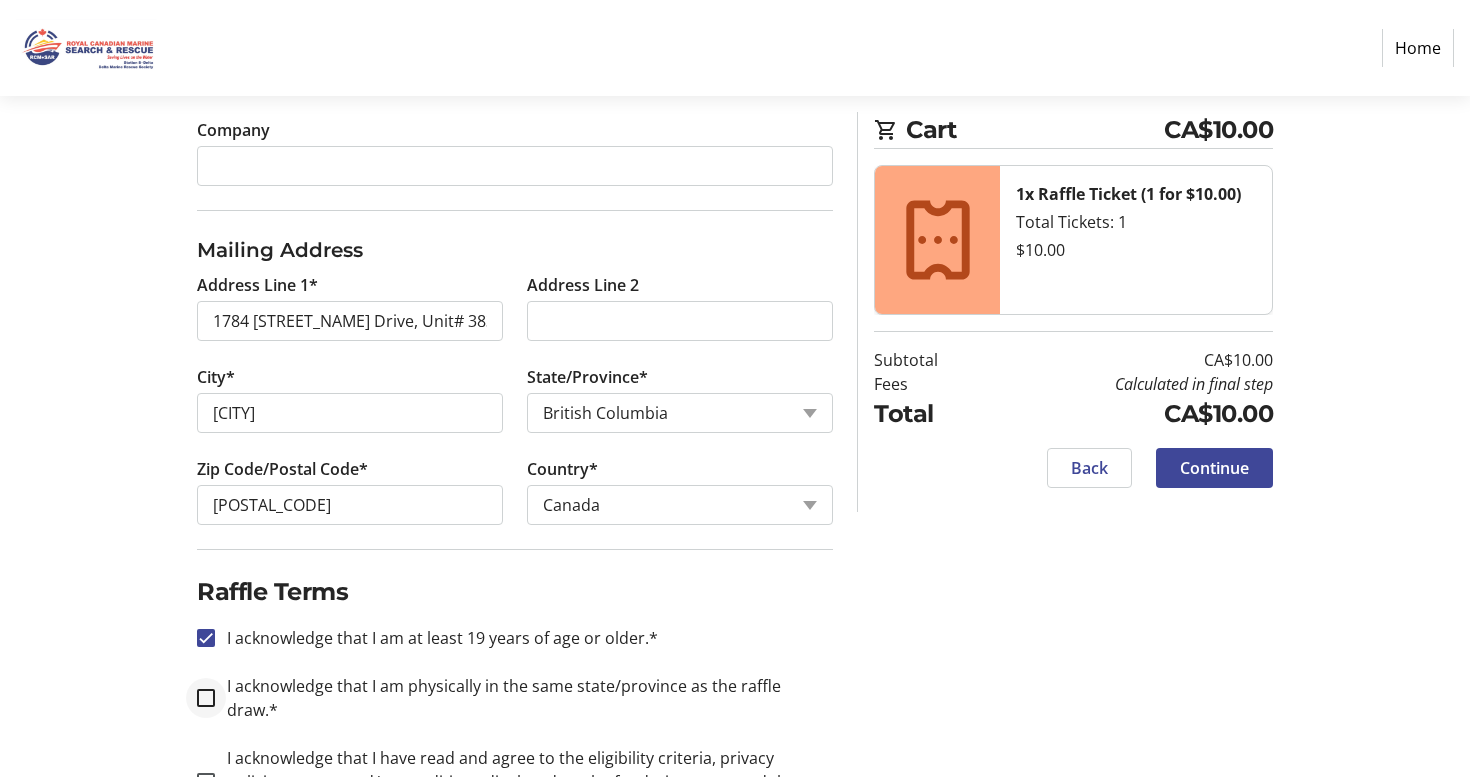 click on "I acknowledge that I am physically in the same state/province as the raffle draw.*" at bounding box center (206, 698) 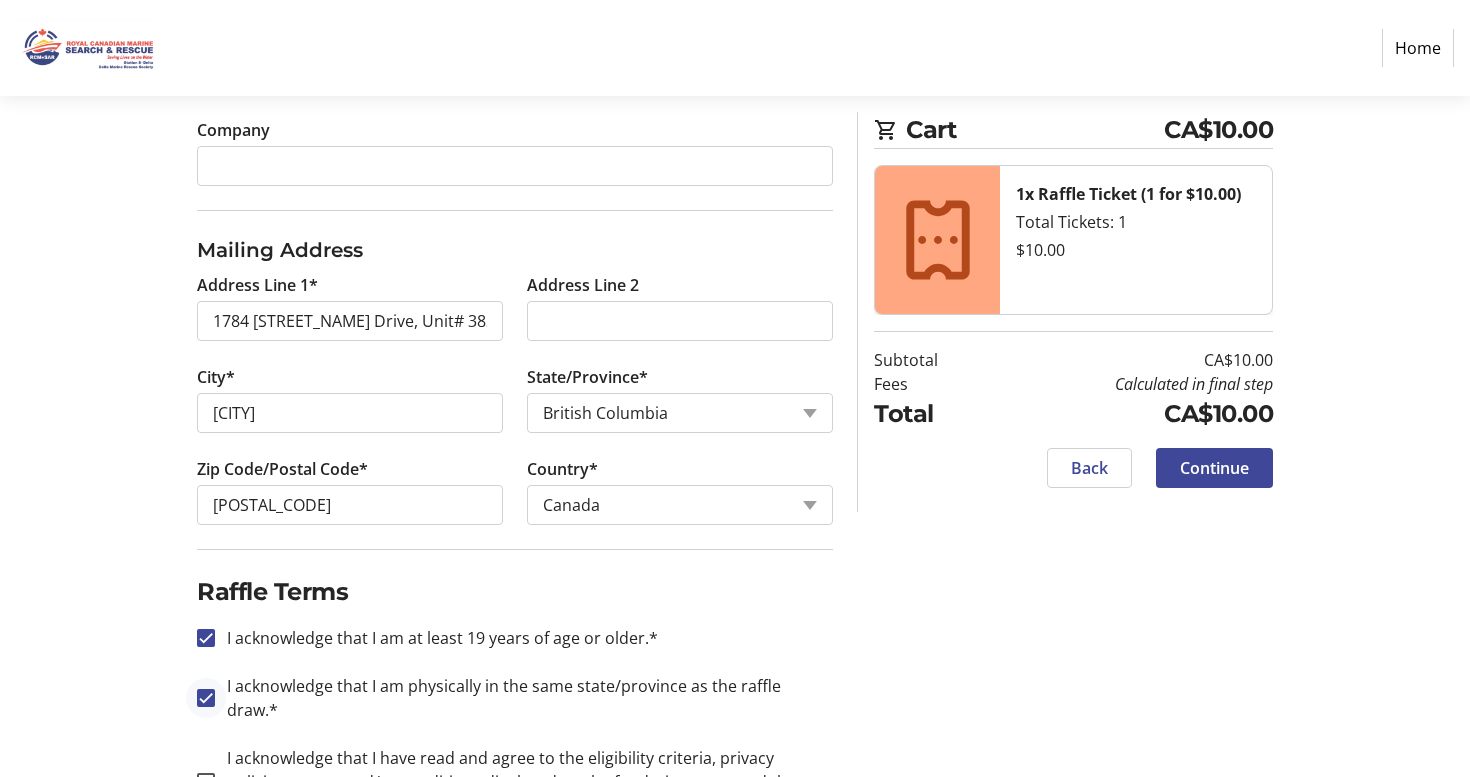 checkbox on "true" 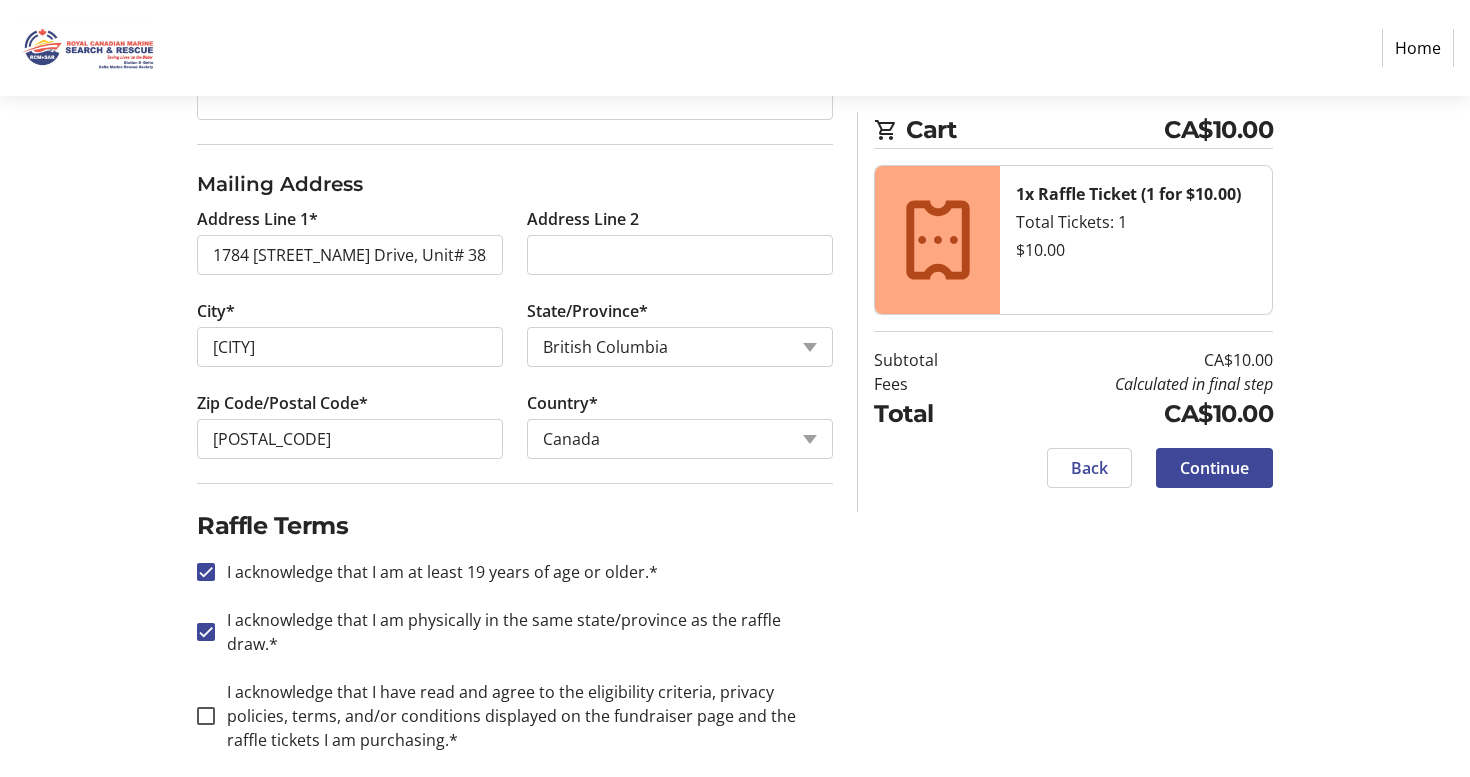 scroll, scrollTop: 726, scrollLeft: 0, axis: vertical 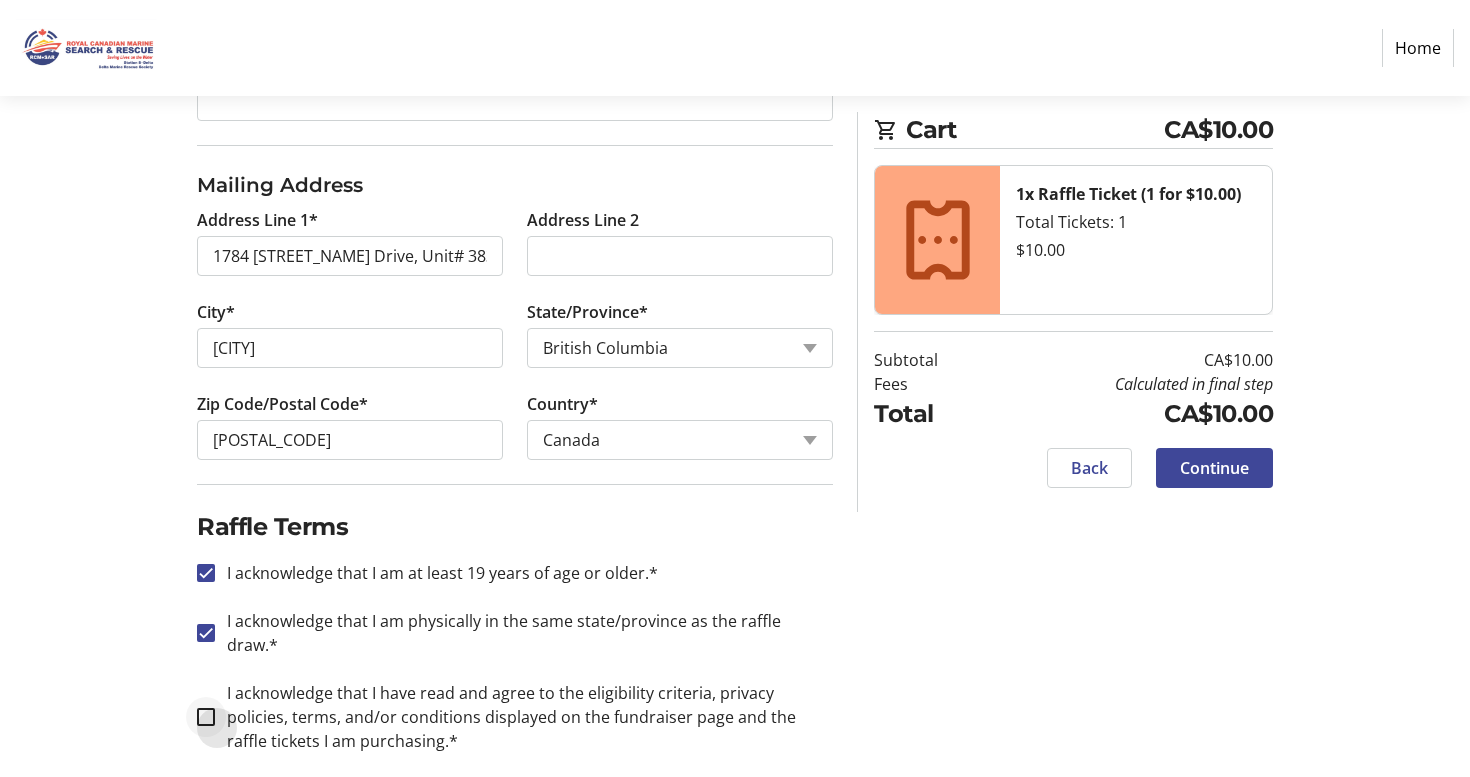 click on "I acknowledge that I have read and agree to the eligibility criteria, privacy policies, terms,
and/or conditions displayed on the fundraiser page and the raffle tickets I am purchasing.*" at bounding box center (206, 717) 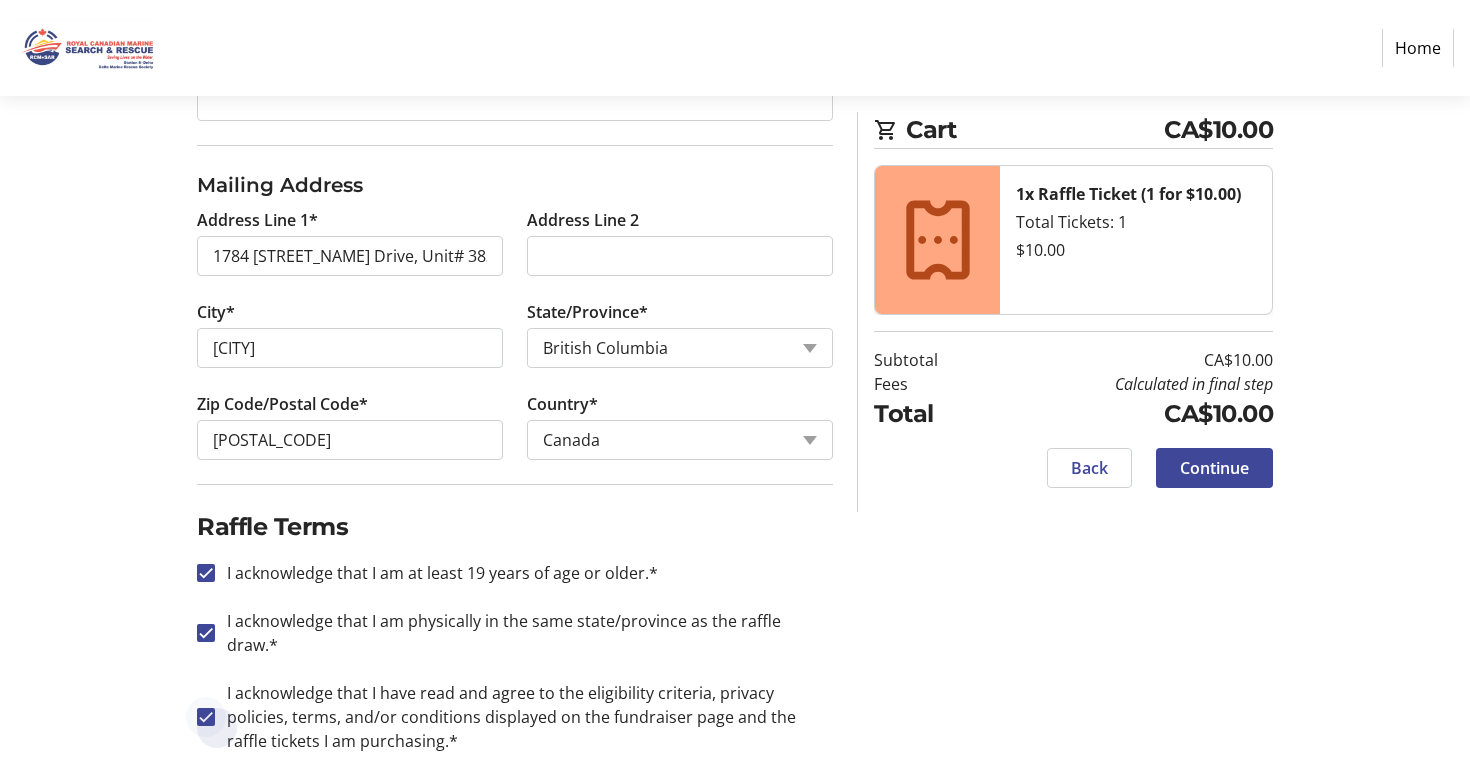 checkbox on "true" 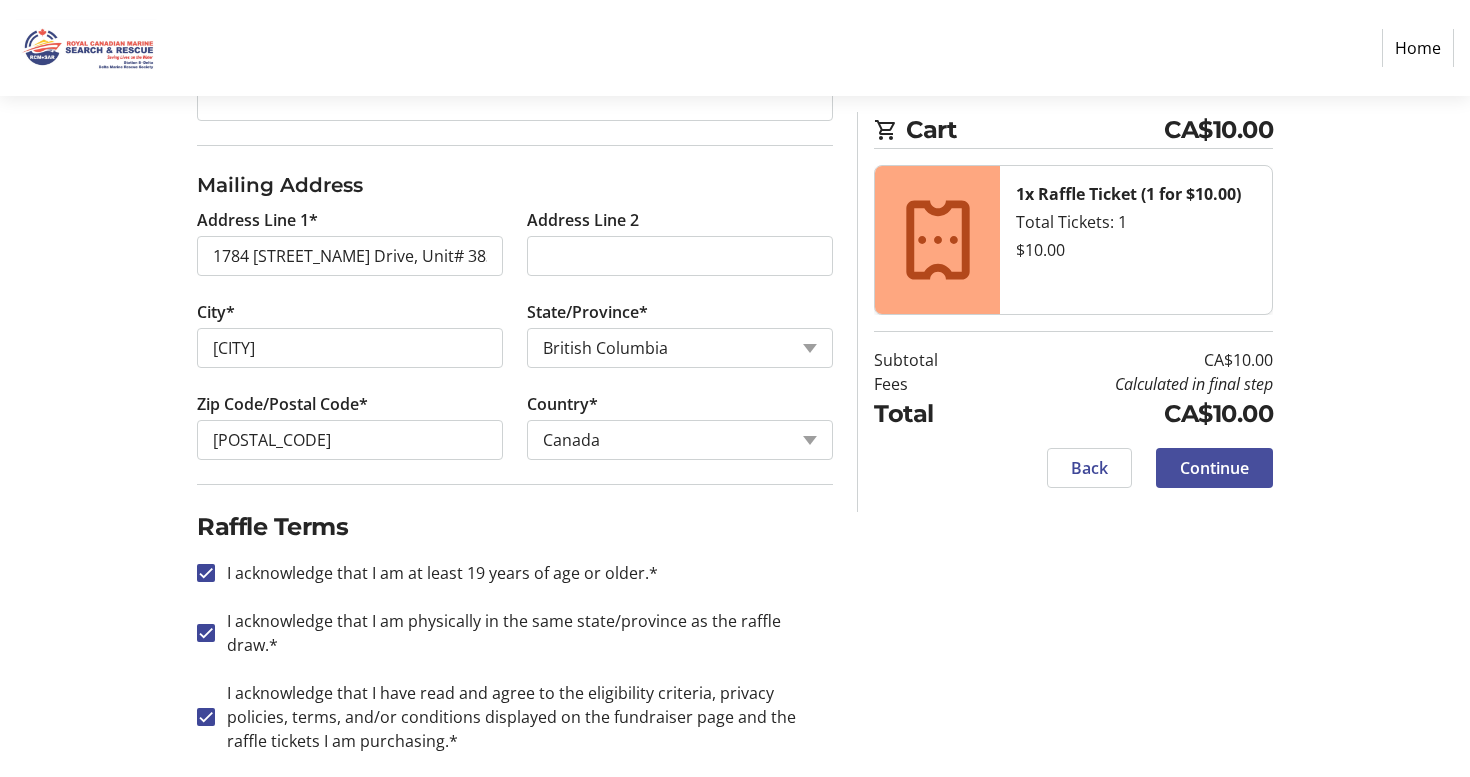 click on "Continue" at bounding box center (1214, 468) 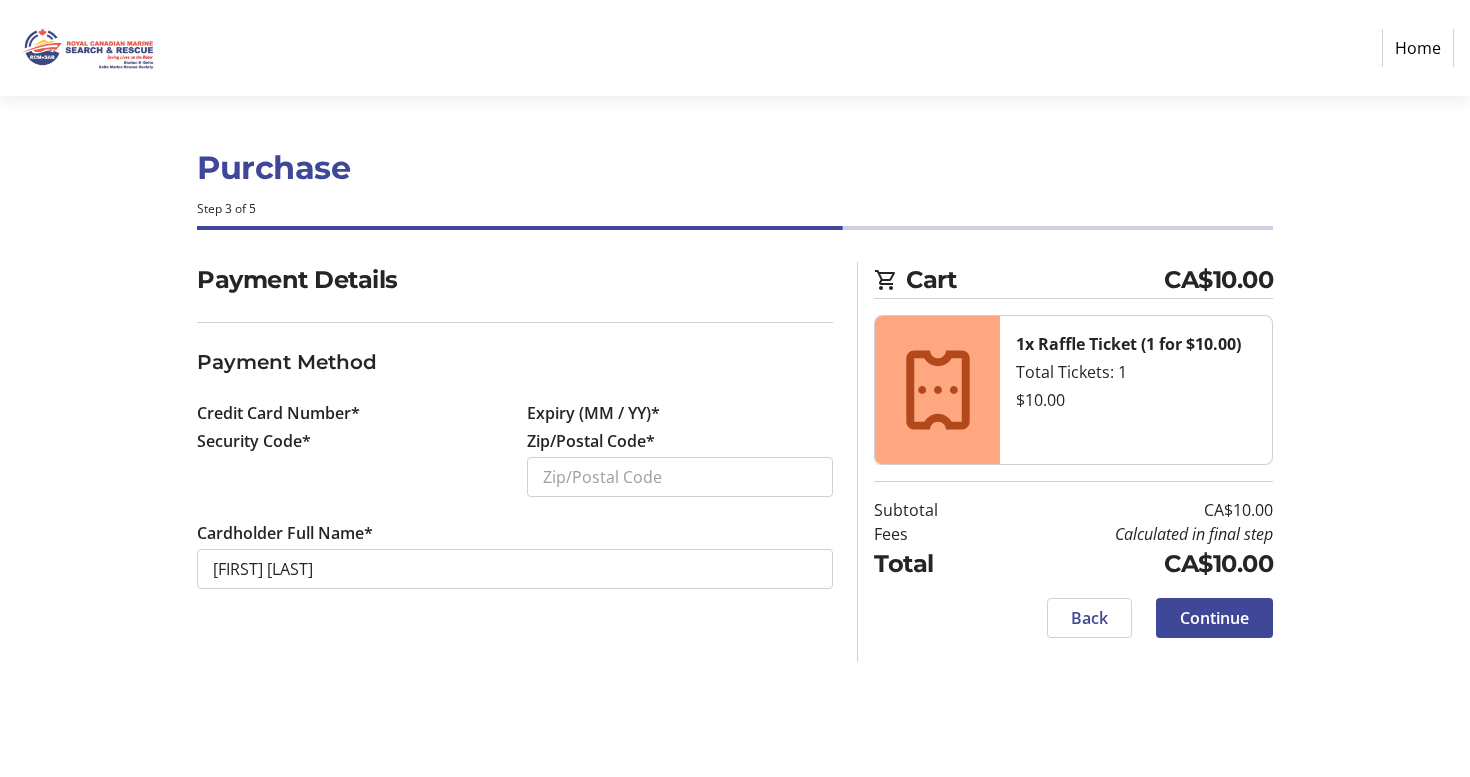 scroll, scrollTop: 0, scrollLeft: 0, axis: both 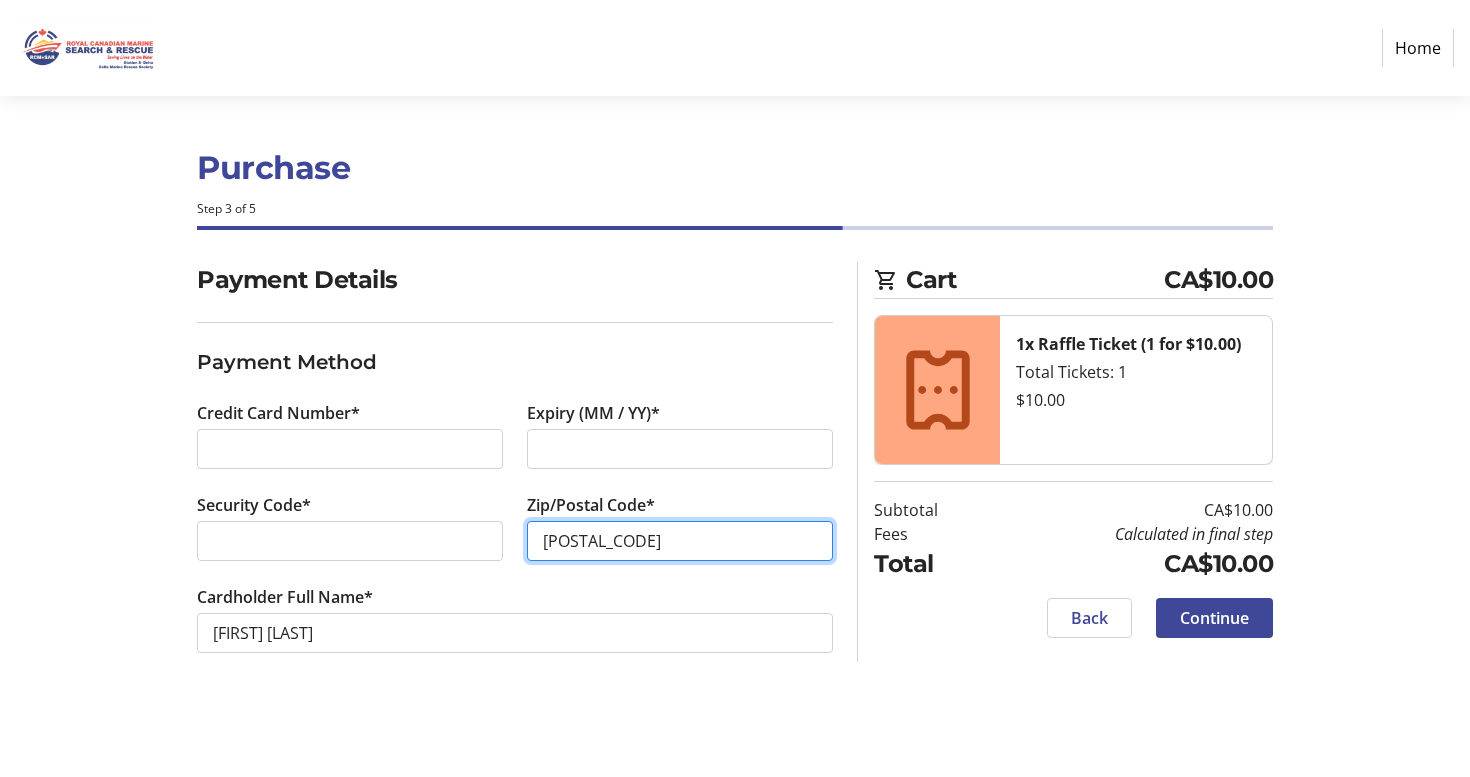 type on "[POSTAL_CODE]" 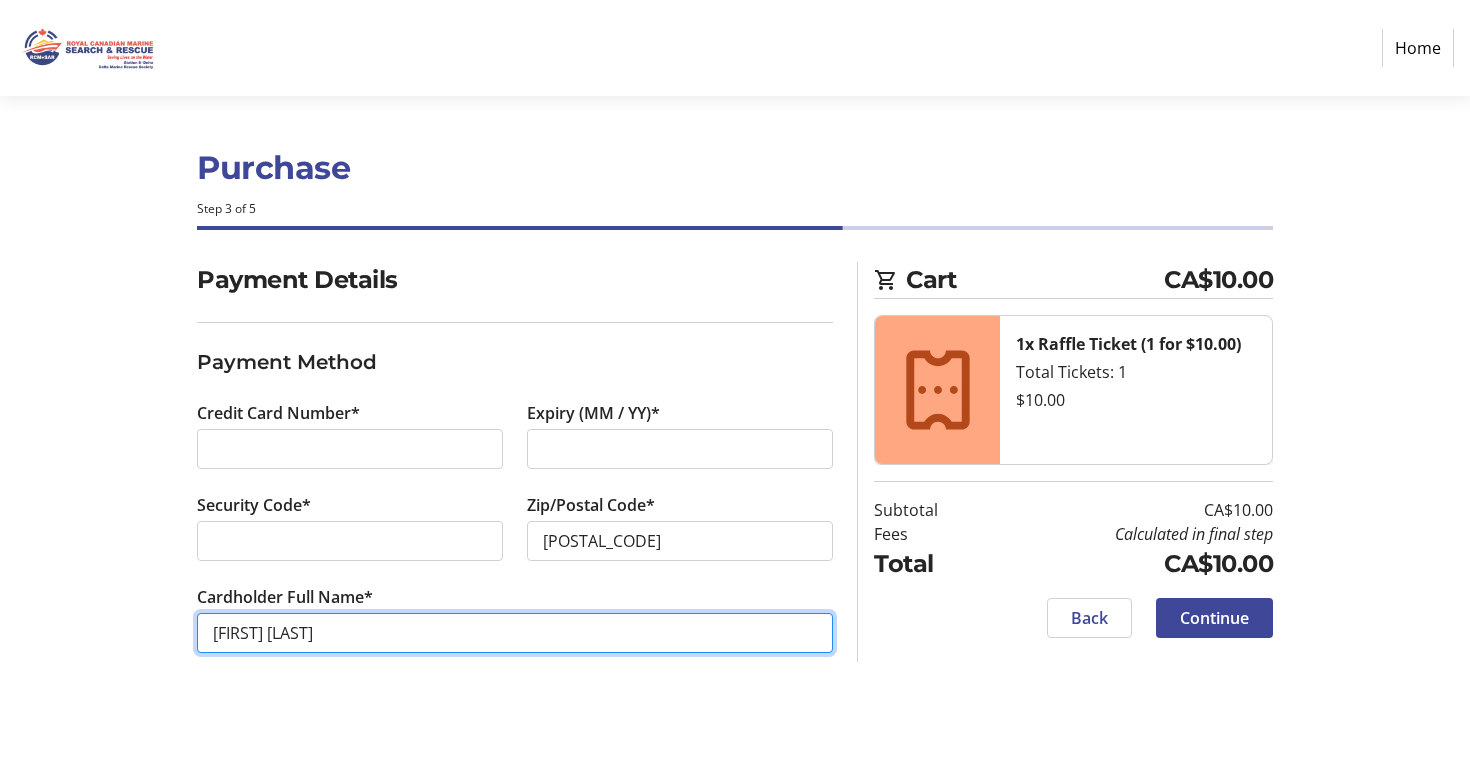 click on "[FIRST] [LAST]" at bounding box center [515, 633] 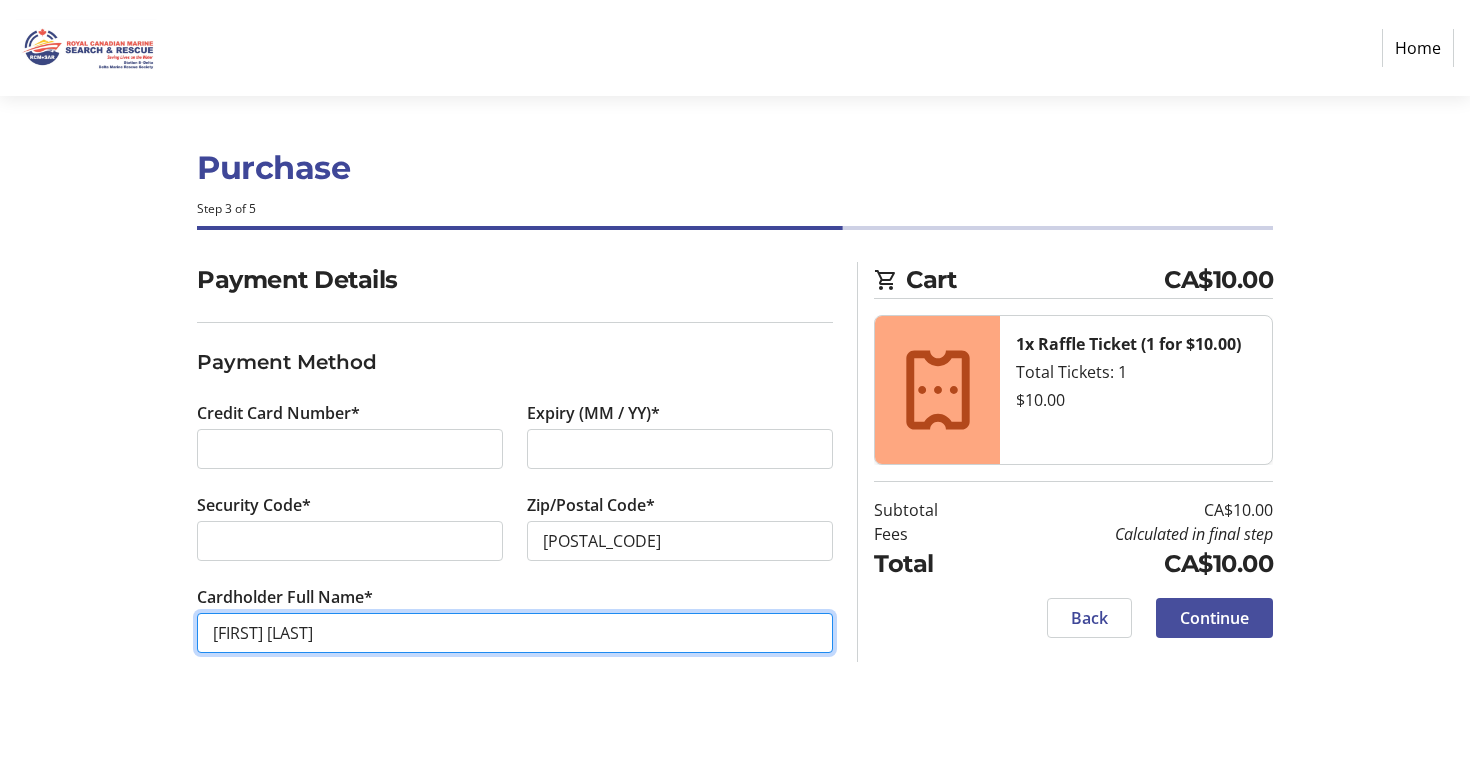 type on "[FIRST] [LAST]" 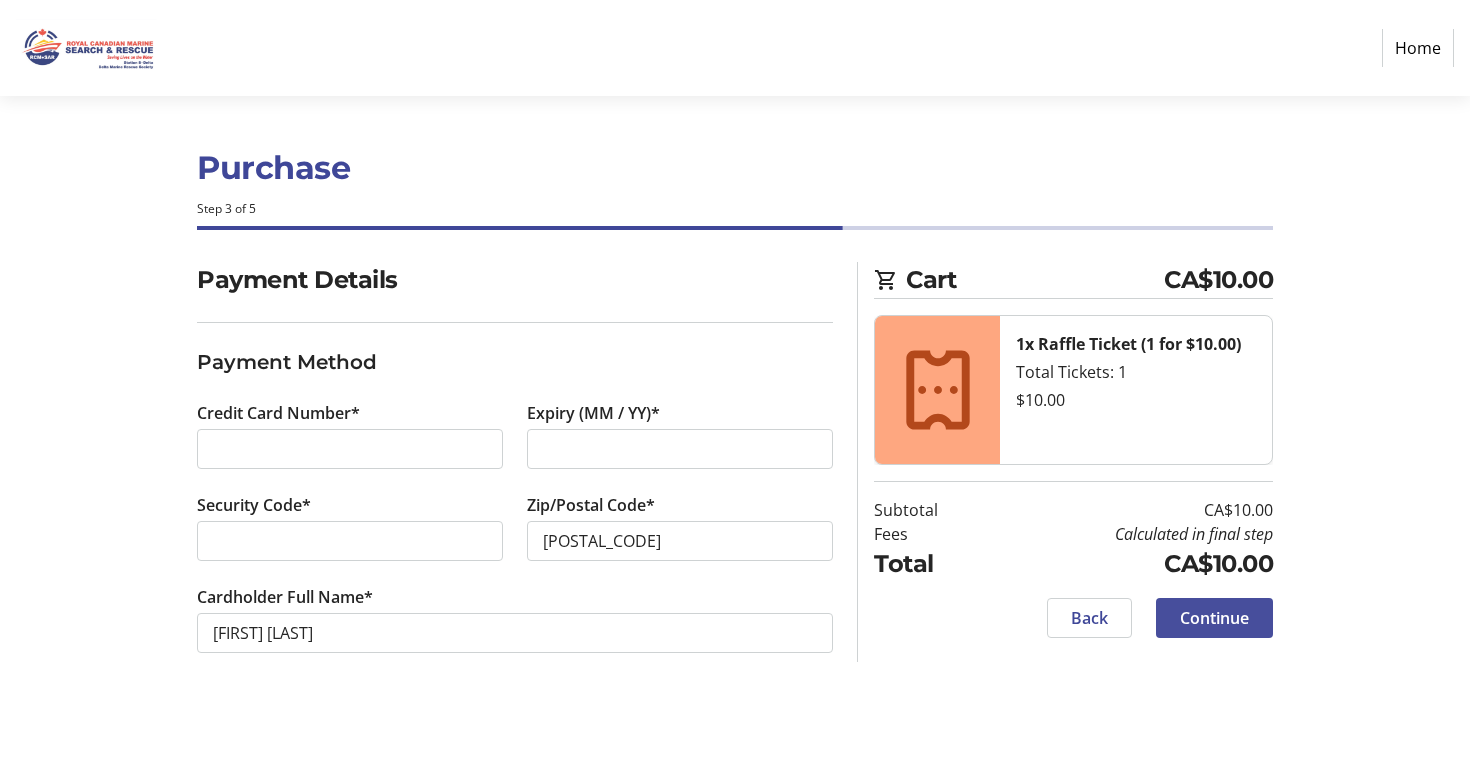 click on "Continue" at bounding box center [1214, 618] 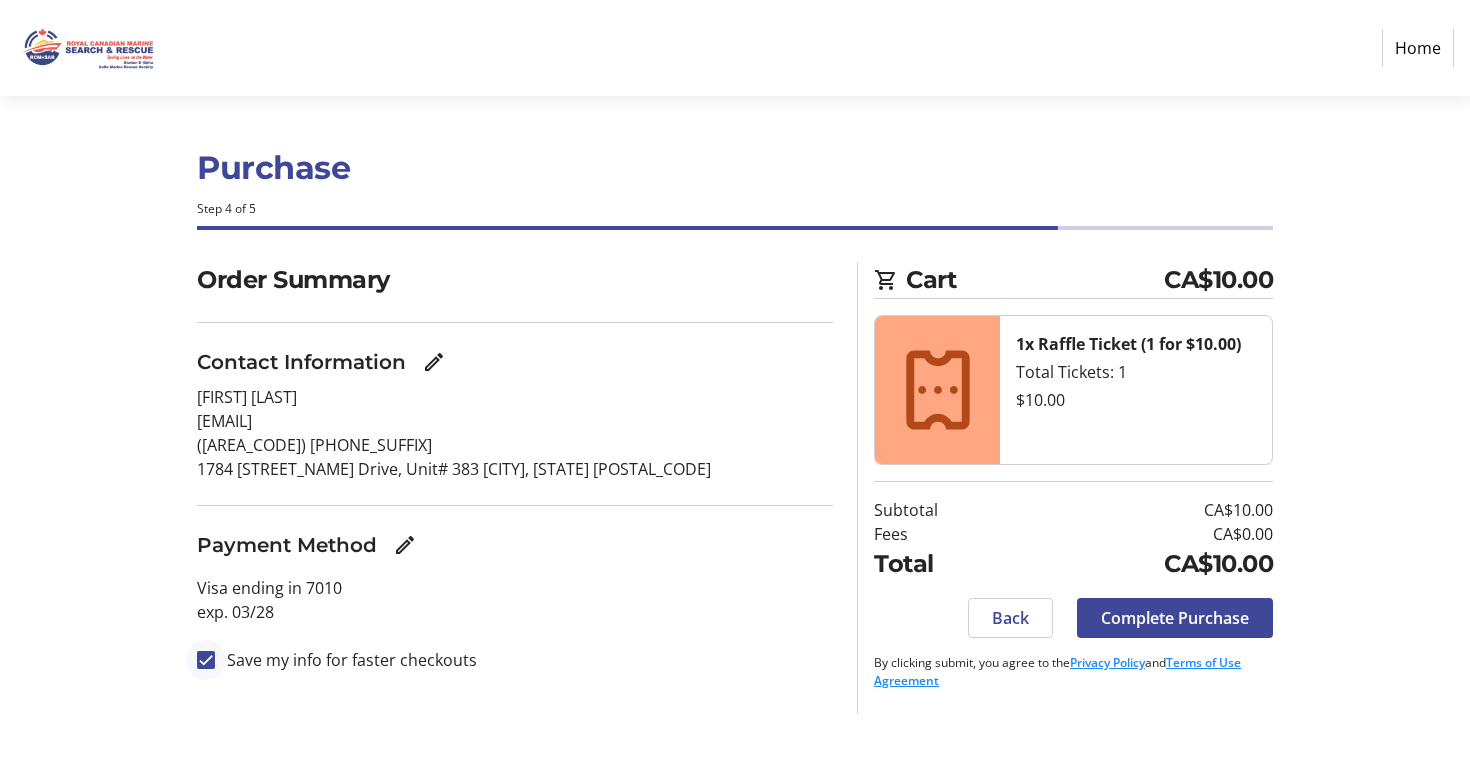 click on "Save my info for faster checkouts" at bounding box center [206, 660] 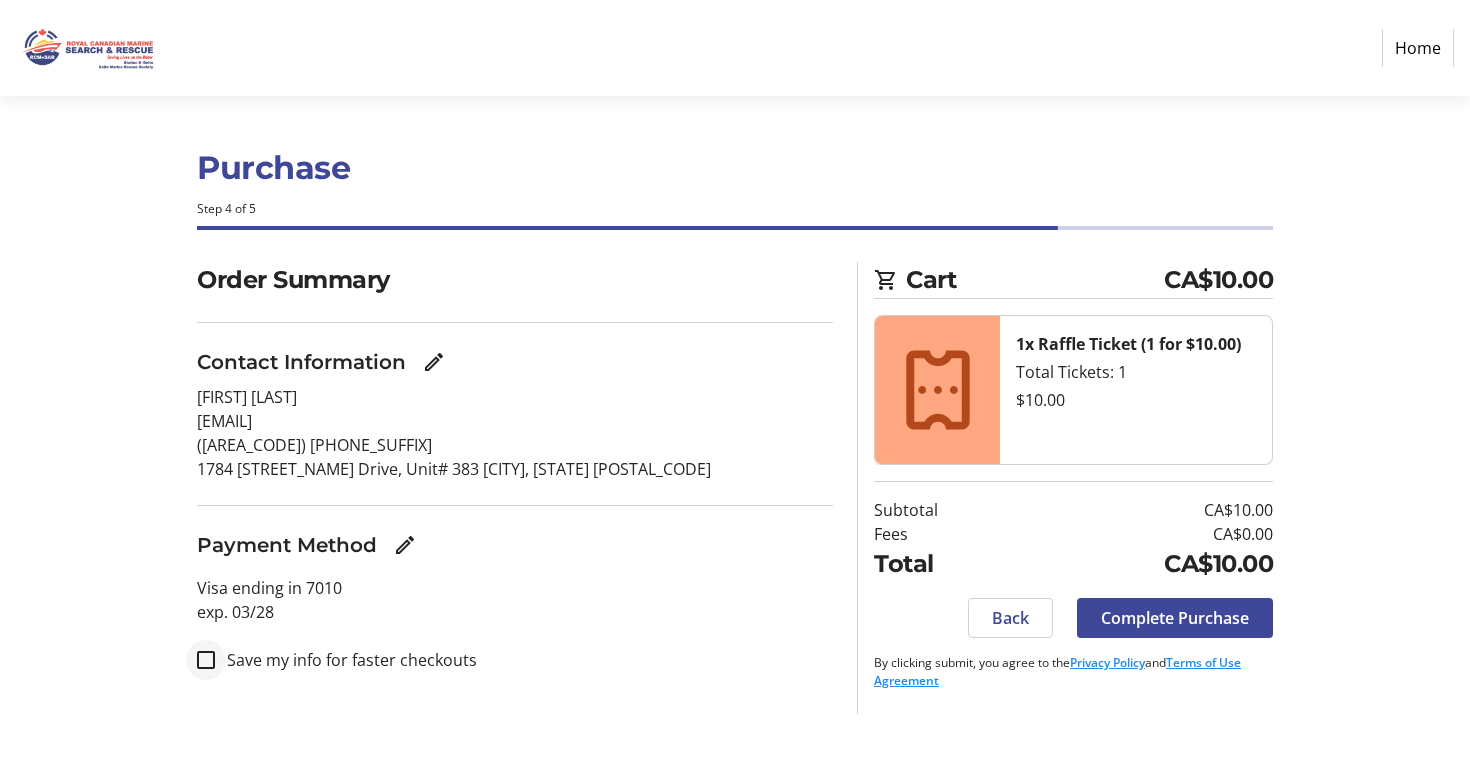 checkbox on "false" 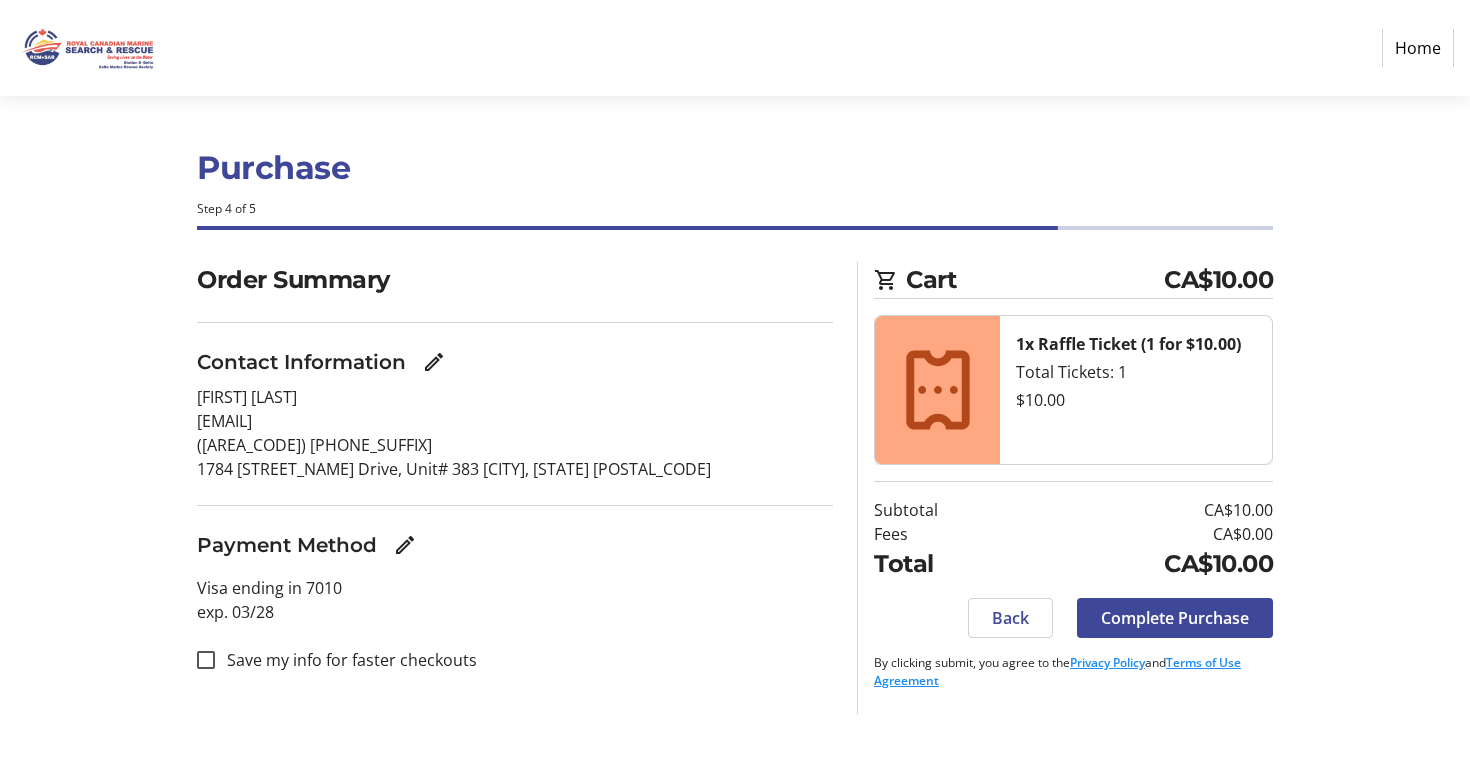 click on "Purchase Step 4 of 5 Cart CA$10.00 1x Raffle Ticket (1 for $10.00) Total Tickets: 1  $10.00  Subtotal  CA$10.00  Fees  CA$0.00  Total  CA$10.00   Close  Order Summary Contact Information [FIRST] [LAST] [EMAIL] ([AREA_CODE]) [PHONE_SUFFIX] 1784 [STREET_NAME] Drive, Unit# 383
[CITY], [STATE]
[POSTAL_CODE] Payment Method  Visa ending in 7010  exp. 03/28   Save my info for faster checkouts  Cart CA$10.00 1x Raffle Ticket (1 for $10.00) Total Tickets: 1  $10.00  Subtotal  CA$10.00  Fees  CA$0.00  Total  CA$10.00   Back   Complete Purchase   By clicking submit, you agree to the  Privacy Policy  and  Terms of Use Agreement Subtotal  CA$10.00  Fees  CA$0.00  Total  CA$10.00   Back   Complete Purchase   By clicking submit, you agree to the  Privacy Policy  and  Terms of Use Agreement" at bounding box center [735, 436] 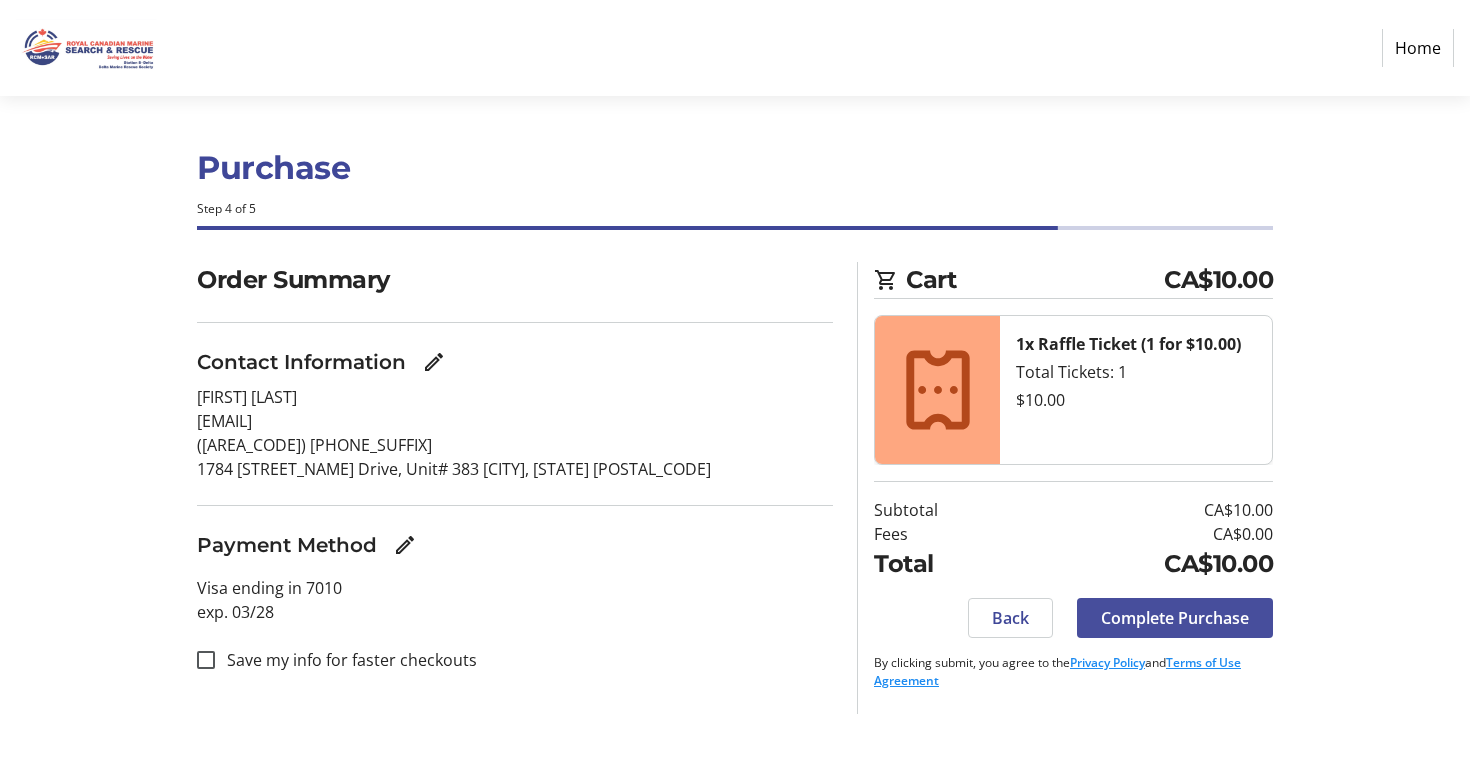 click on "Complete Purchase" at bounding box center [1175, 618] 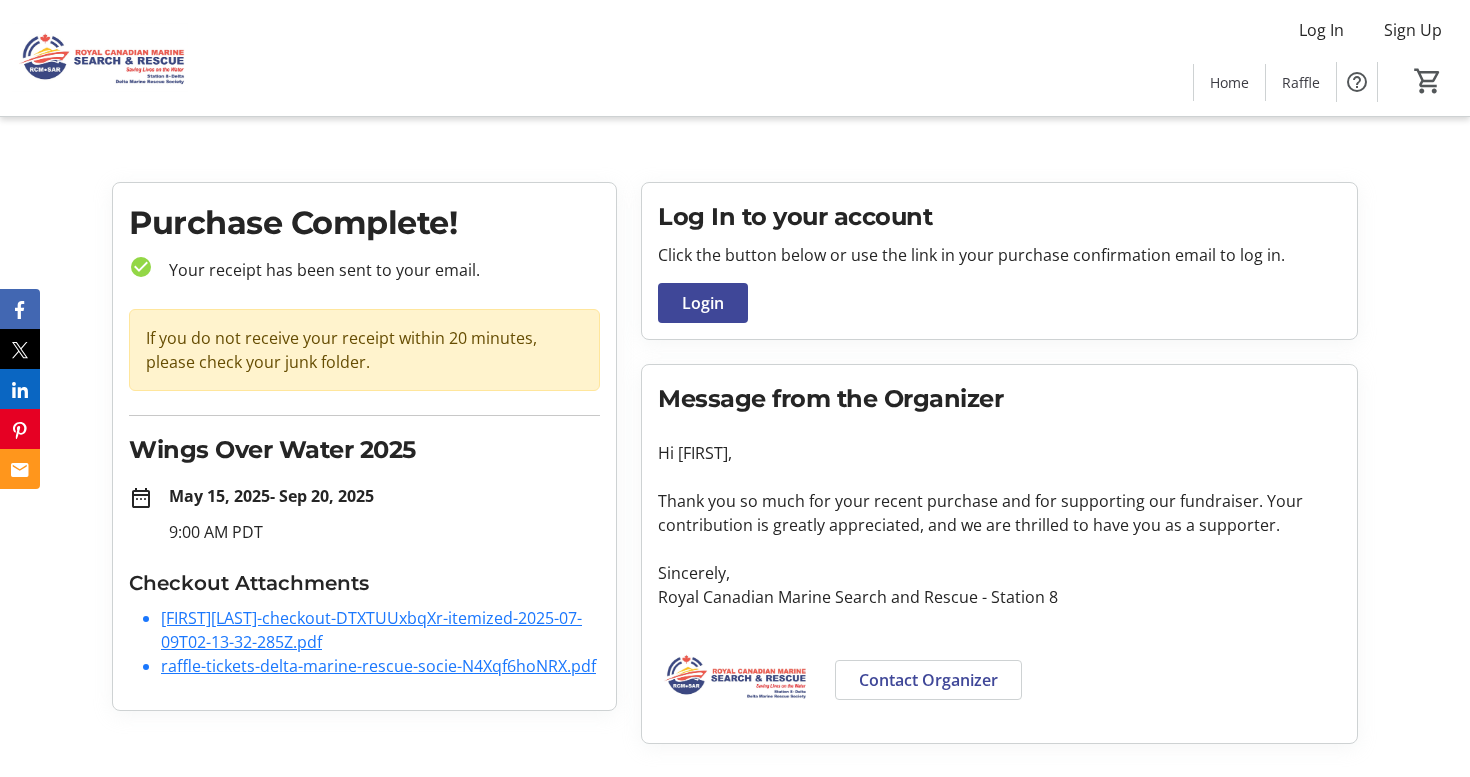click on "[FIRST][LAST]-checkout-DTXTUUxbqXr-itemized-2025-07-09T02-13-32-285Z.pdf" at bounding box center [371, 630] 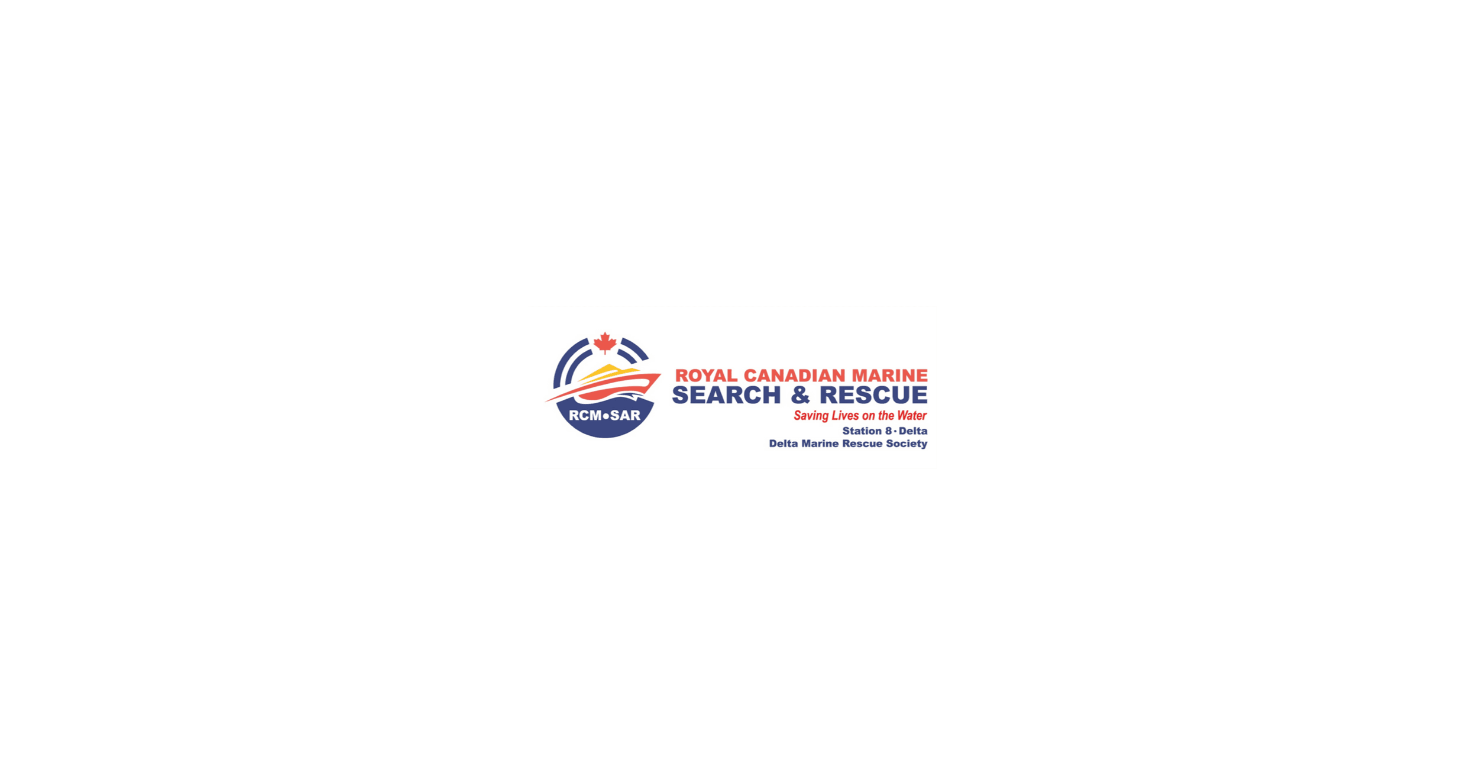 scroll, scrollTop: 0, scrollLeft: 0, axis: both 